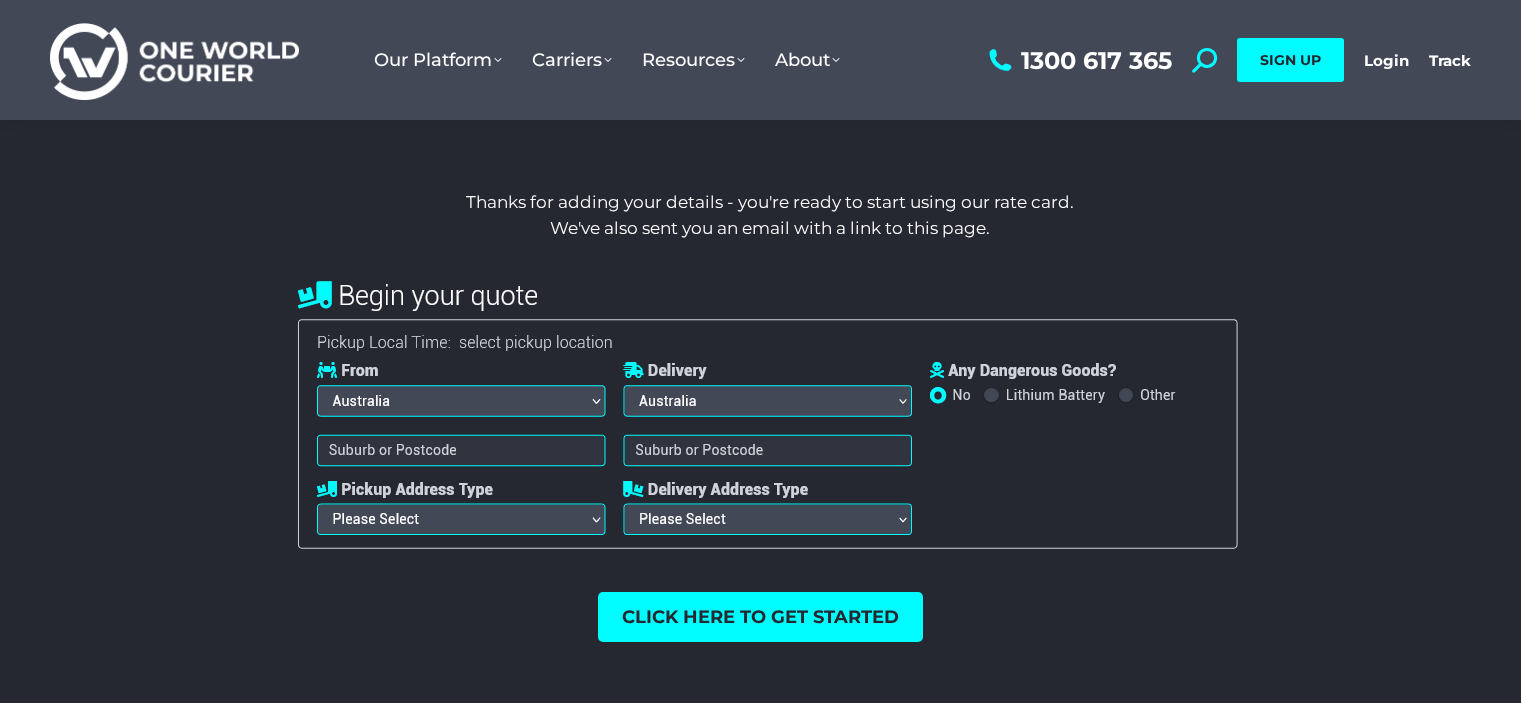 scroll, scrollTop: 0, scrollLeft: 0, axis: both 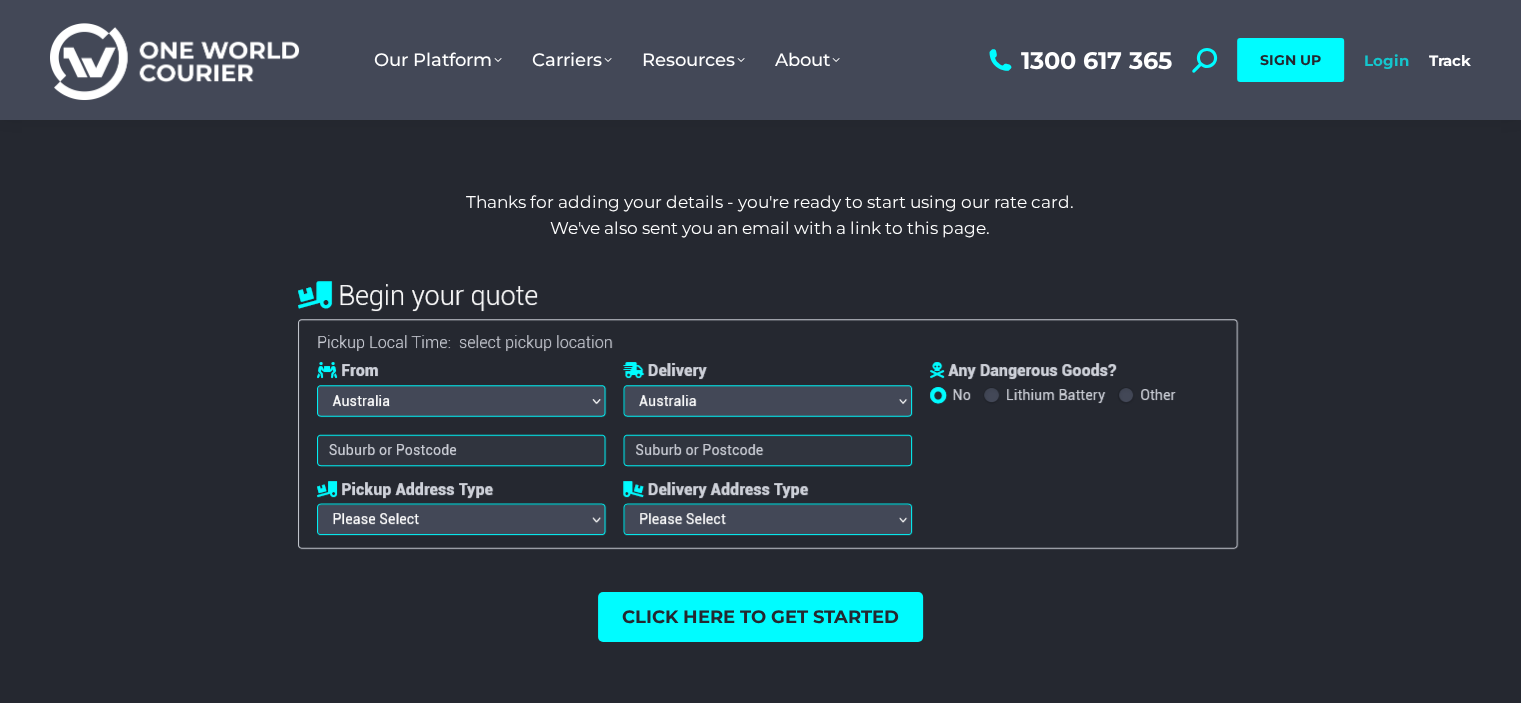 click on "Login" at bounding box center (1386, 60) 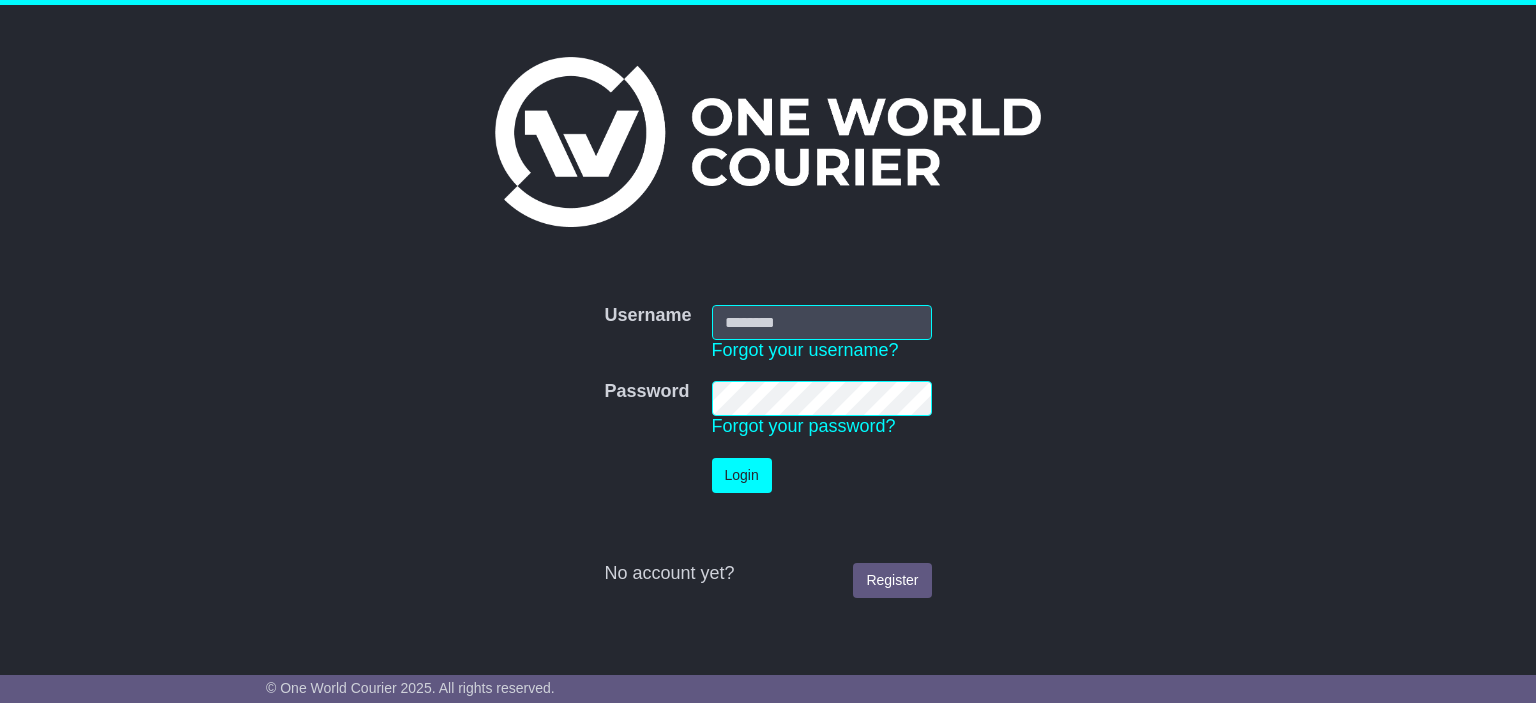 scroll, scrollTop: 0, scrollLeft: 0, axis: both 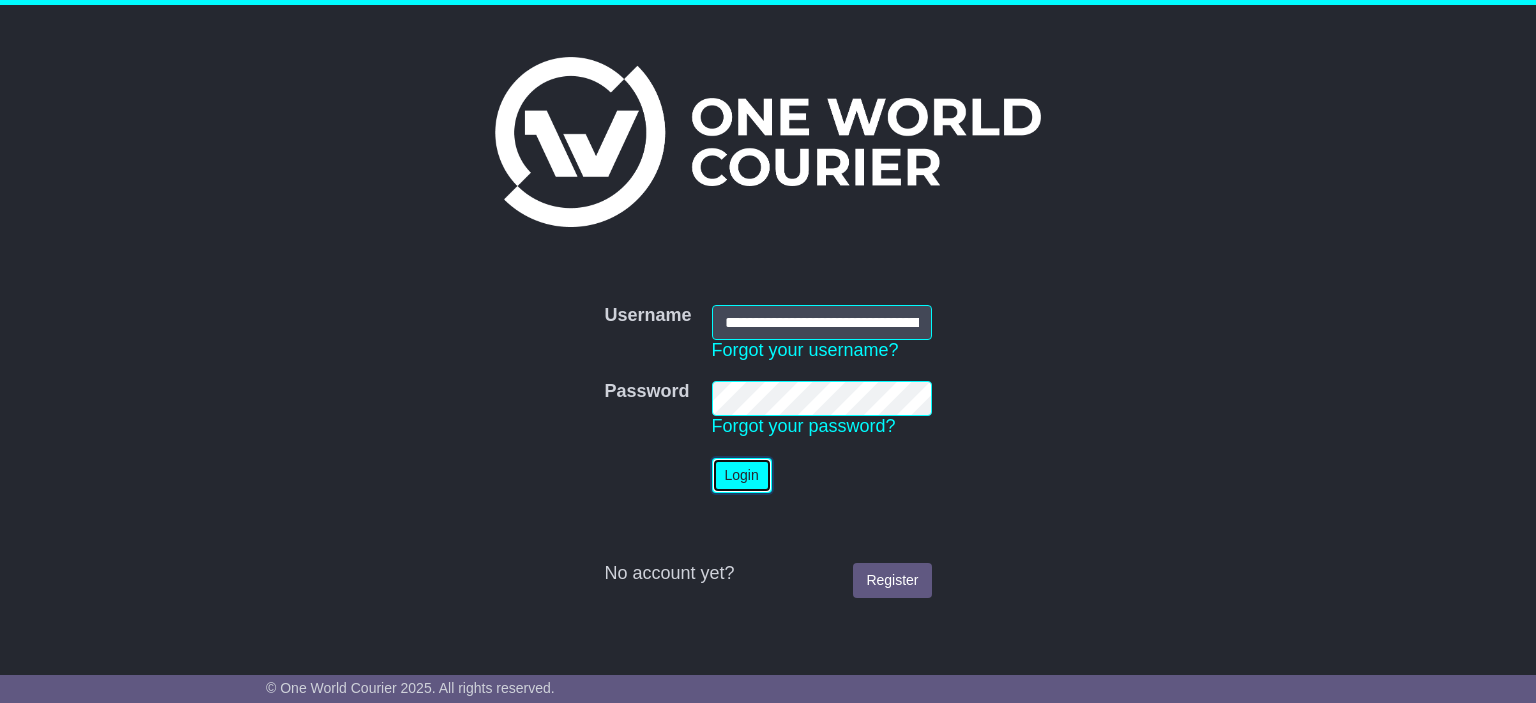 click on "Login" at bounding box center (742, 475) 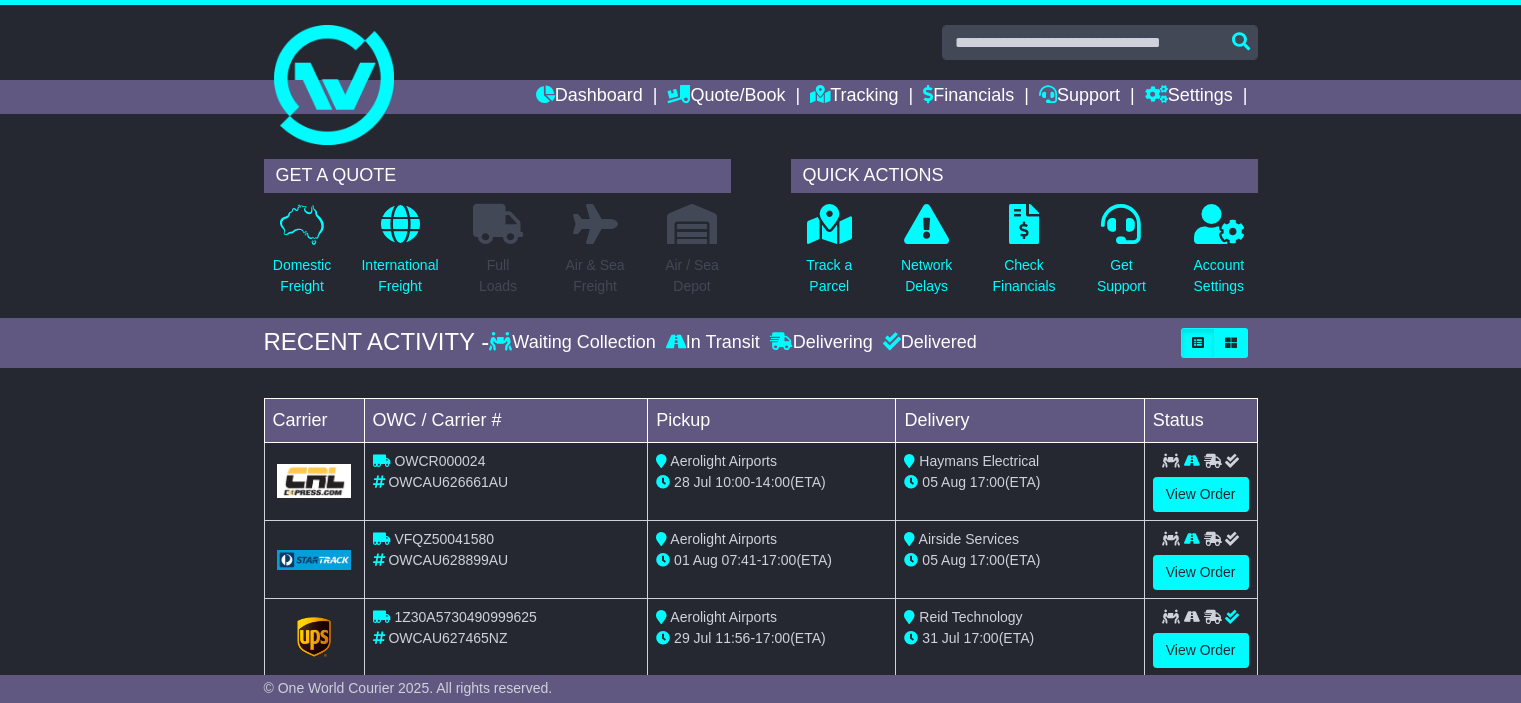 scroll, scrollTop: 0, scrollLeft: 0, axis: both 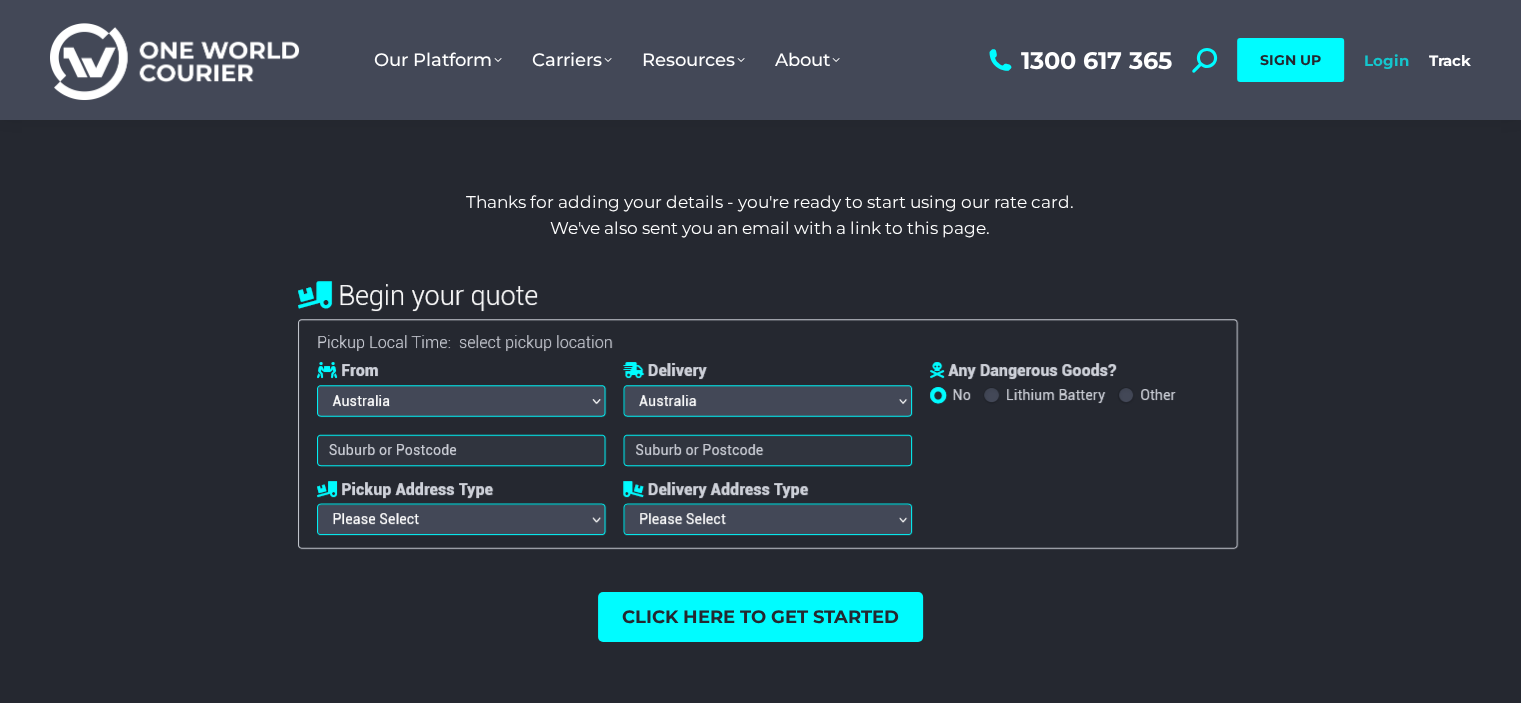 click on "Login" at bounding box center [1386, 60] 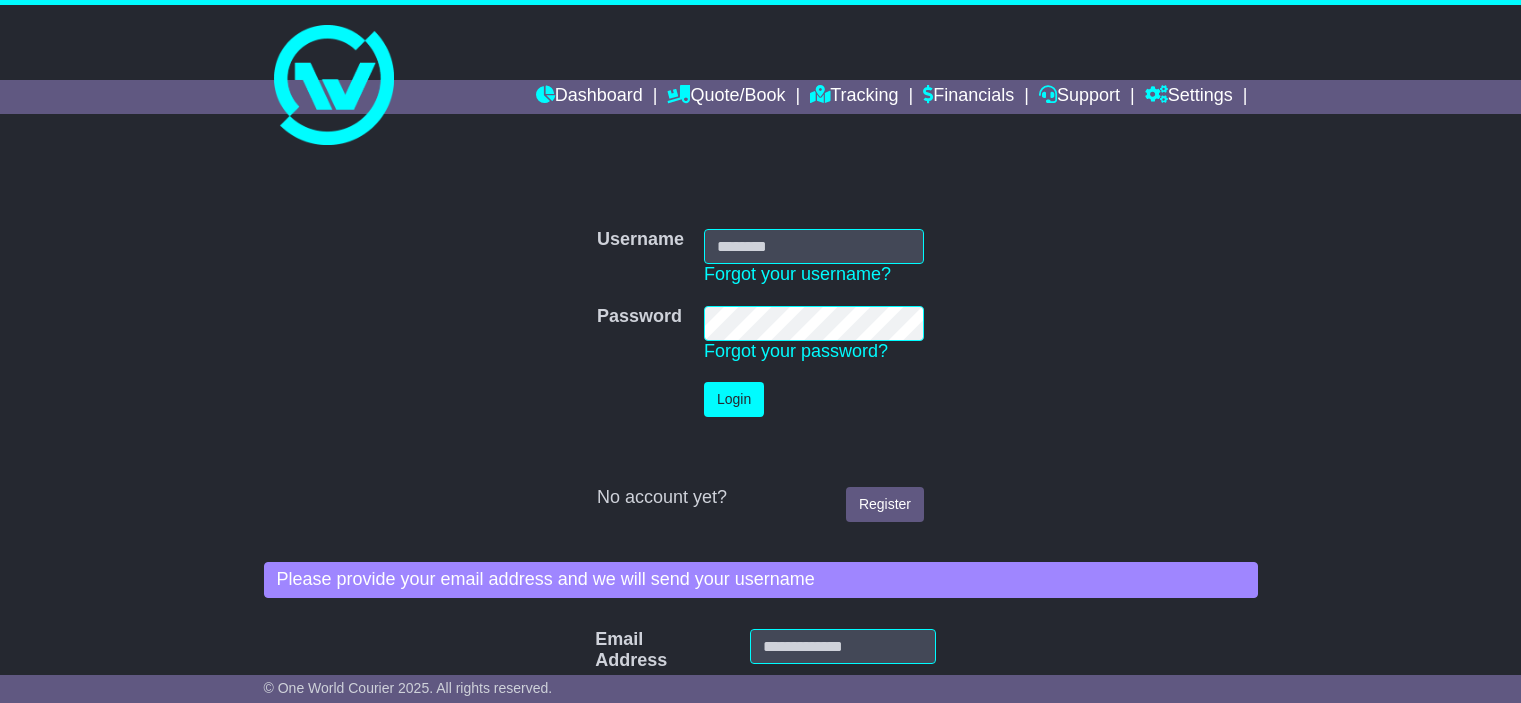 scroll, scrollTop: 0, scrollLeft: 0, axis: both 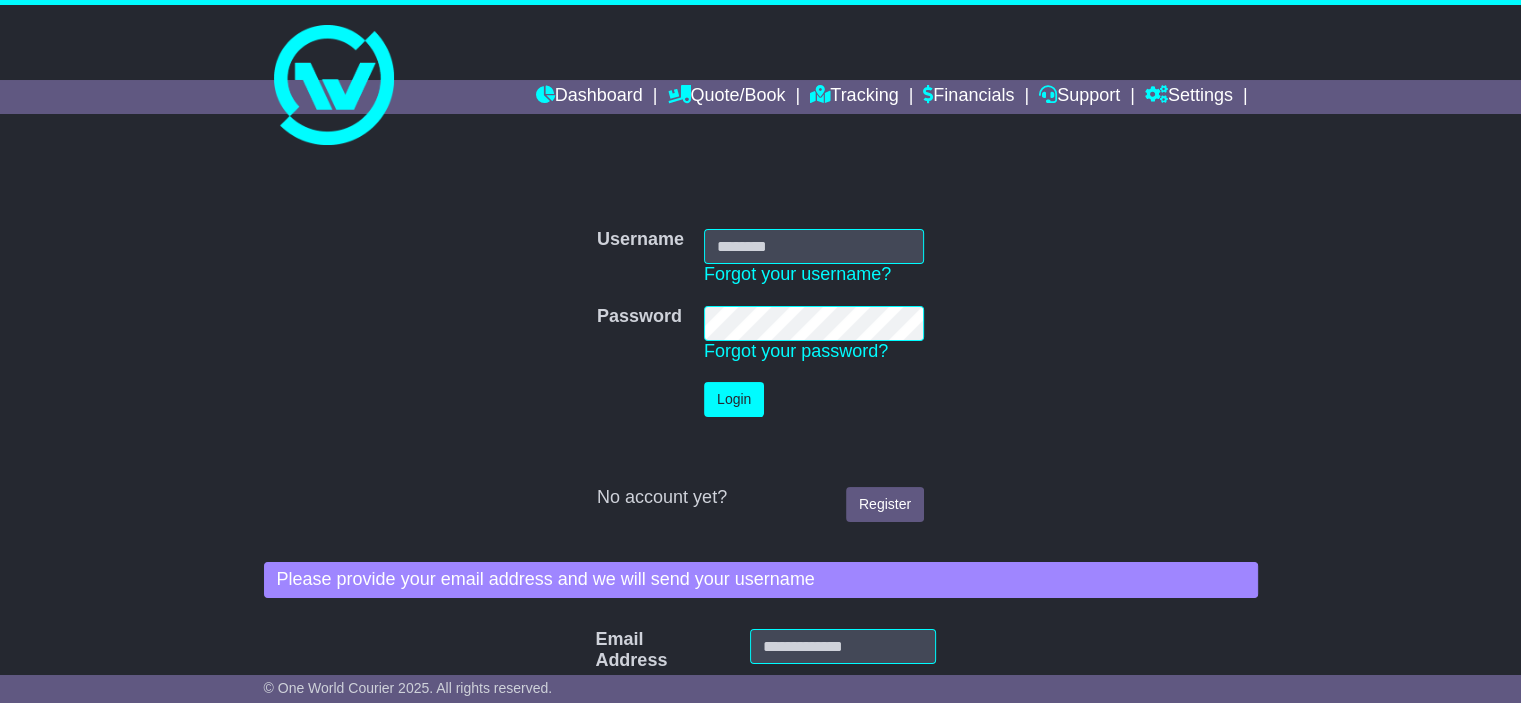 type on "**********" 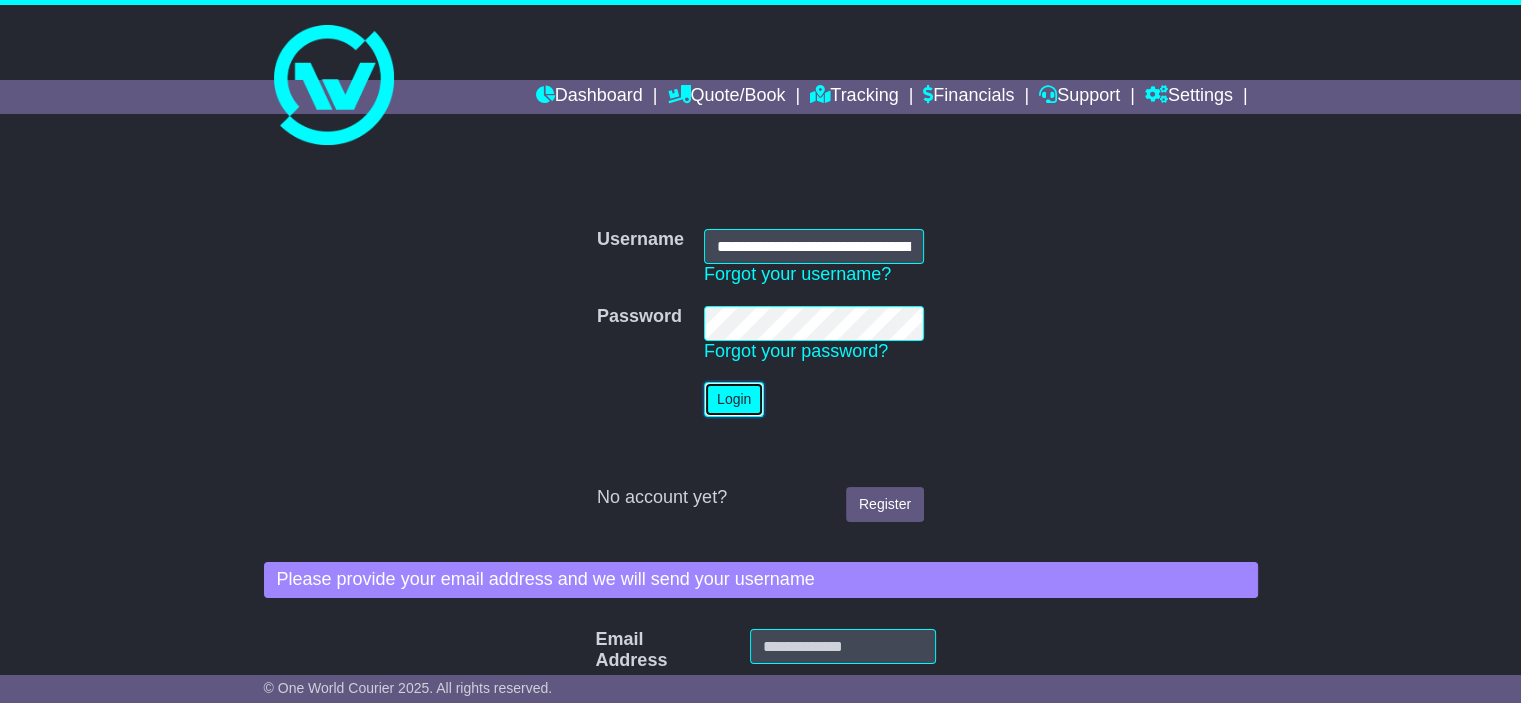 click on "Login" at bounding box center (734, 399) 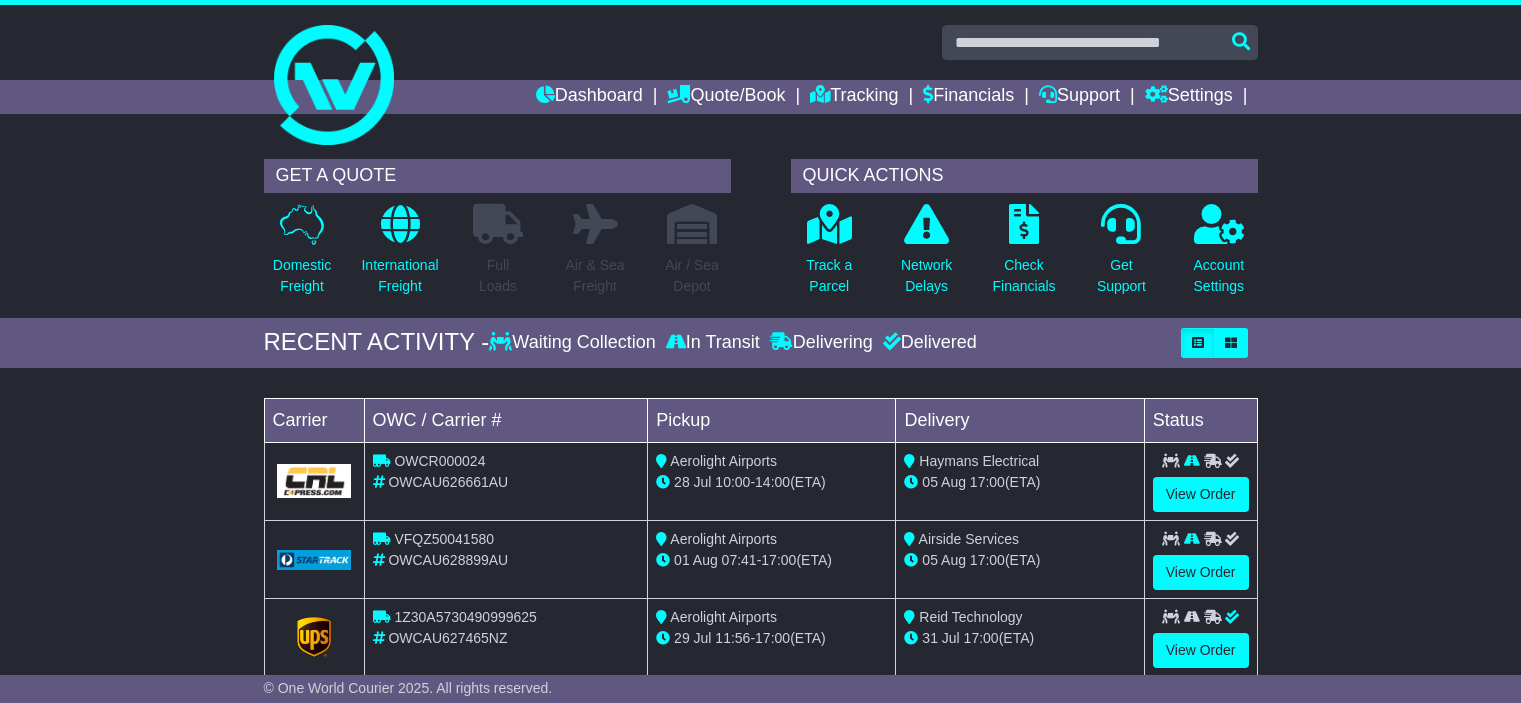 scroll, scrollTop: 0, scrollLeft: 0, axis: both 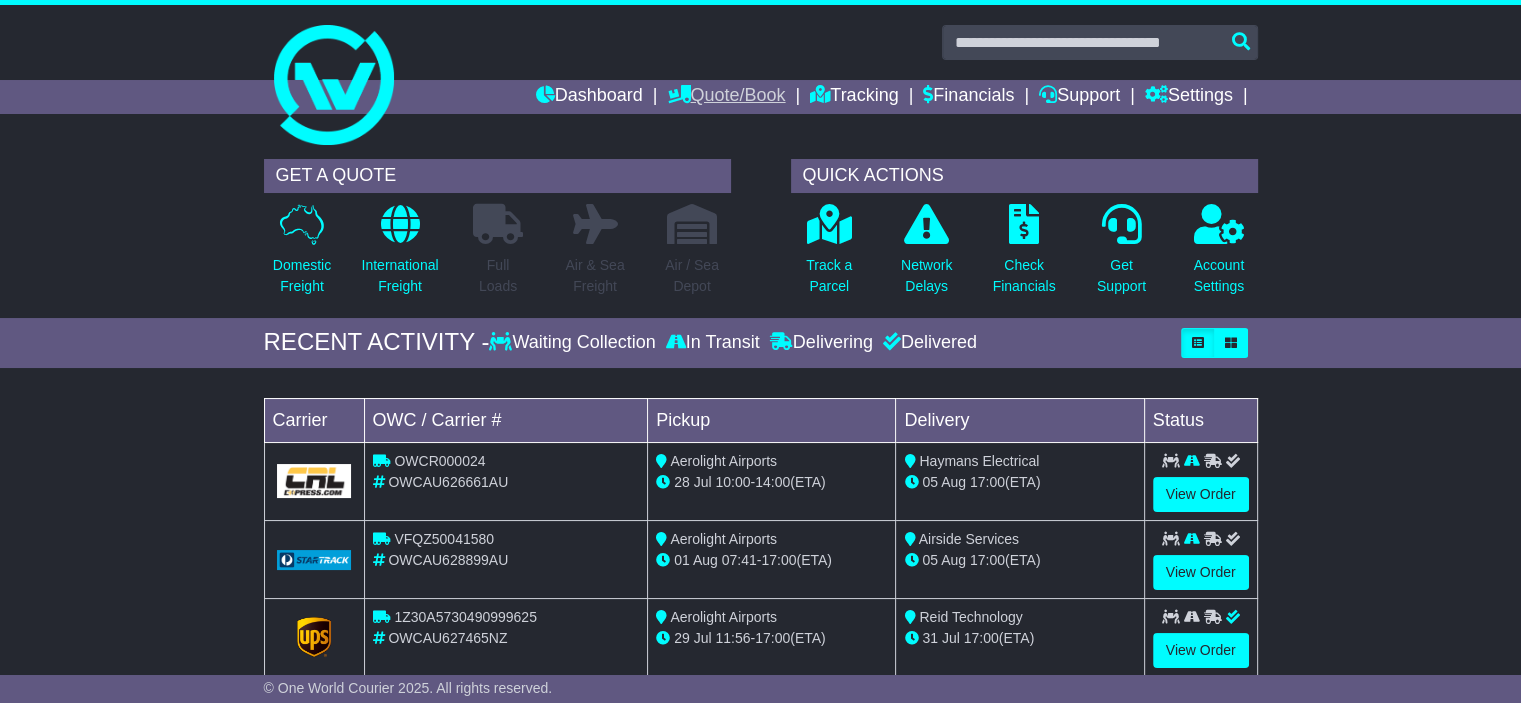 click on "Quote/Book" at bounding box center (726, 97) 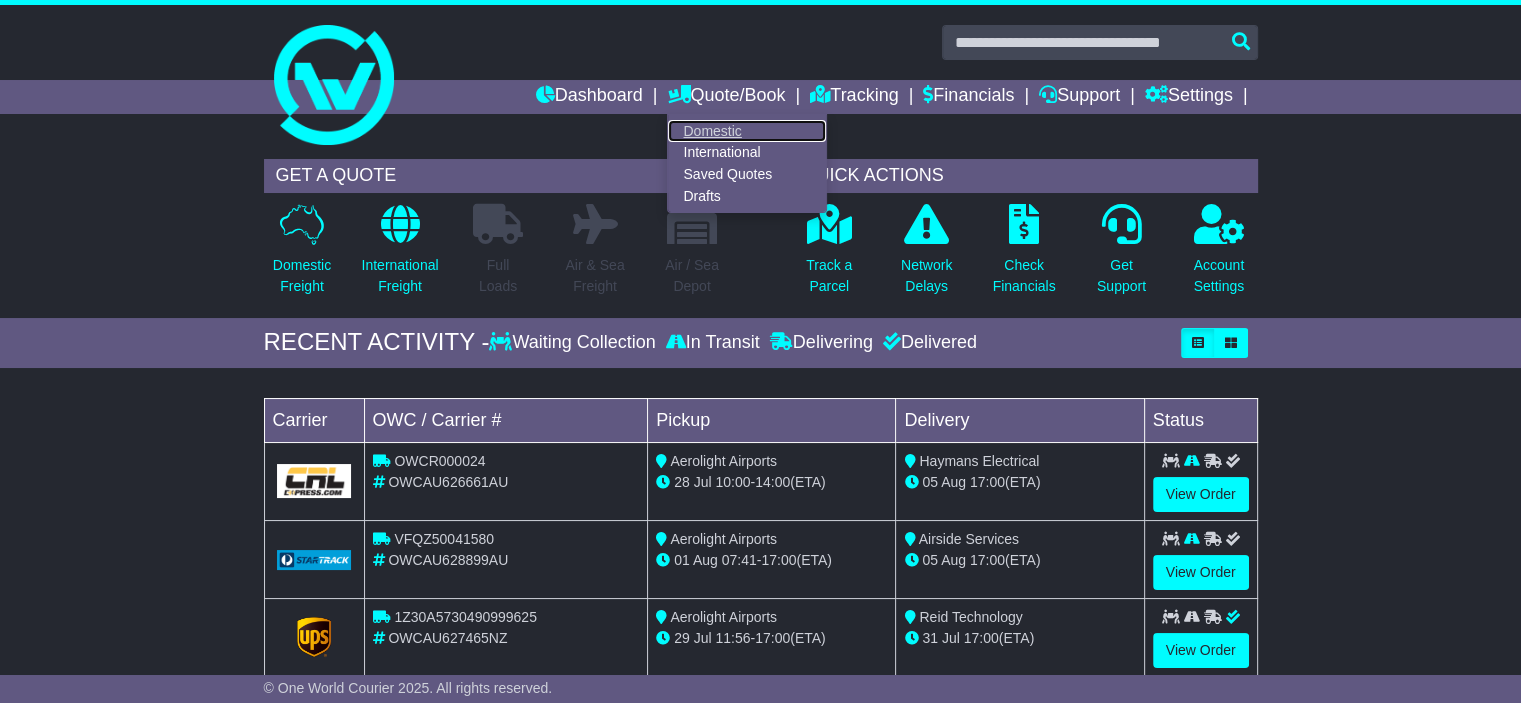 click on "Domestic" at bounding box center [747, 131] 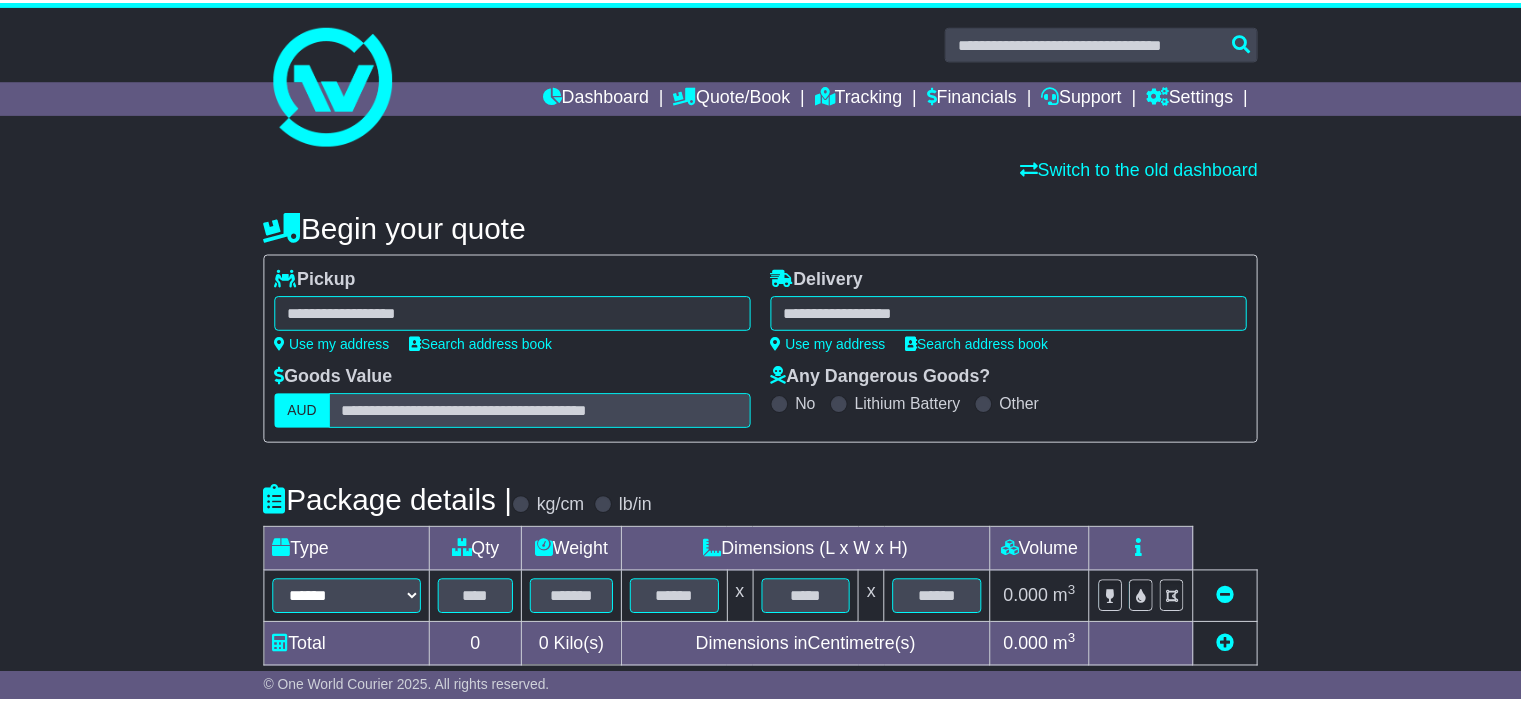 scroll, scrollTop: 0, scrollLeft: 0, axis: both 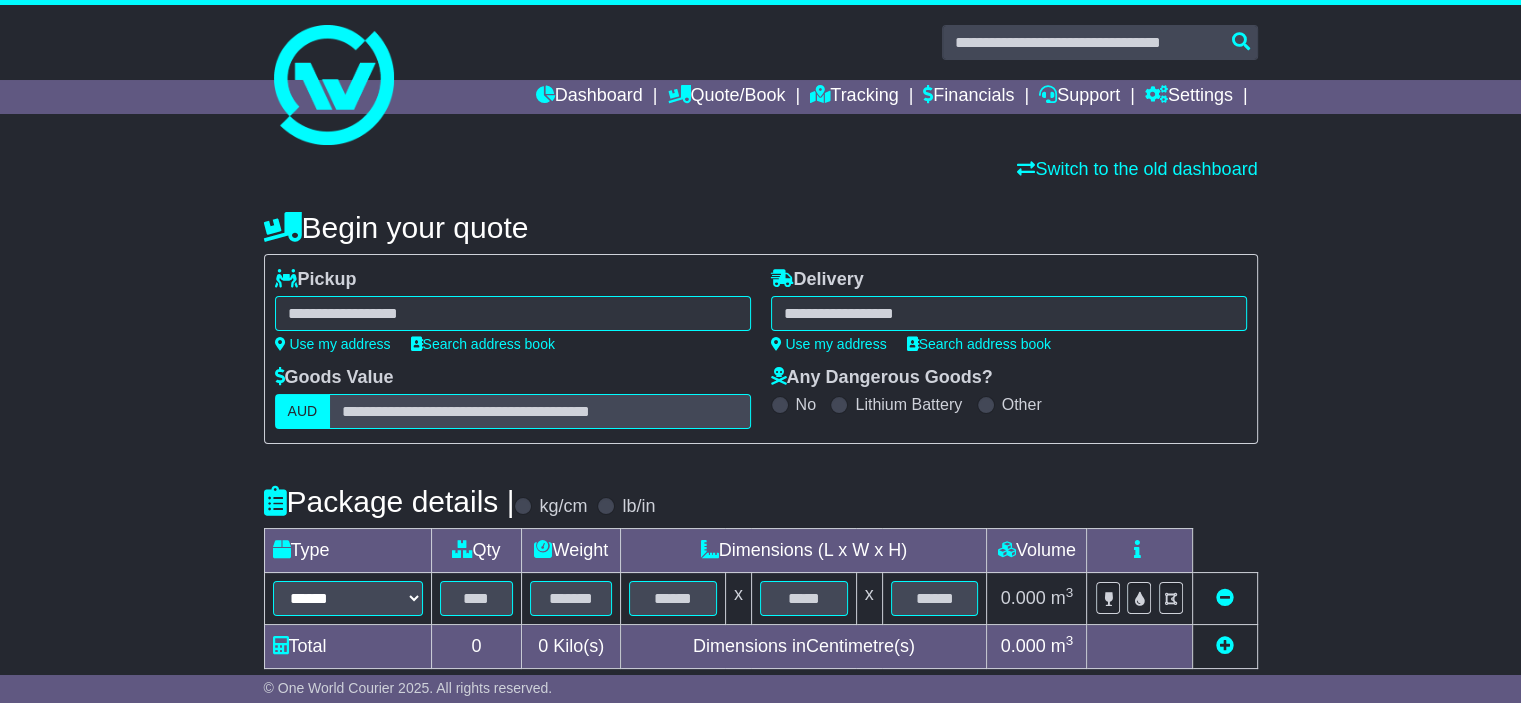 click at bounding box center (513, 313) 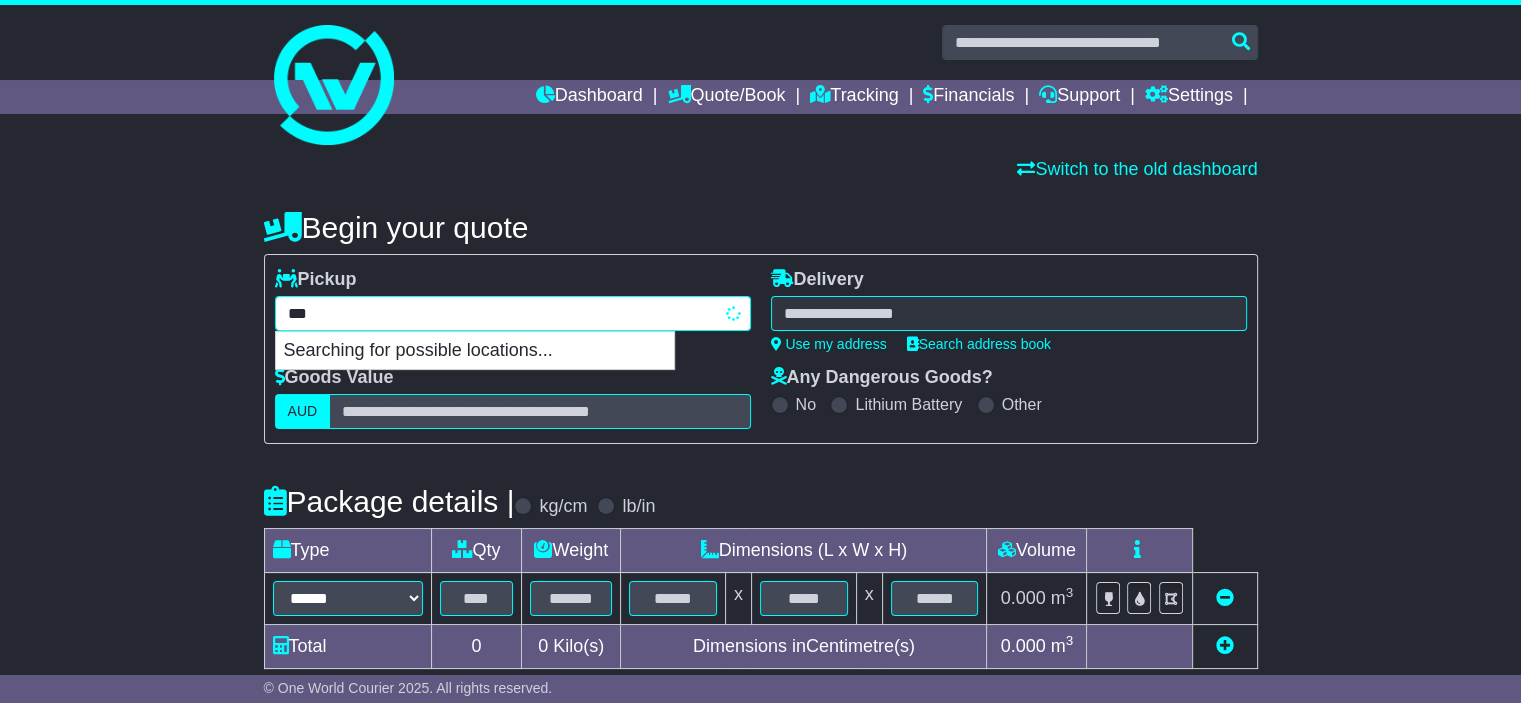 type on "****" 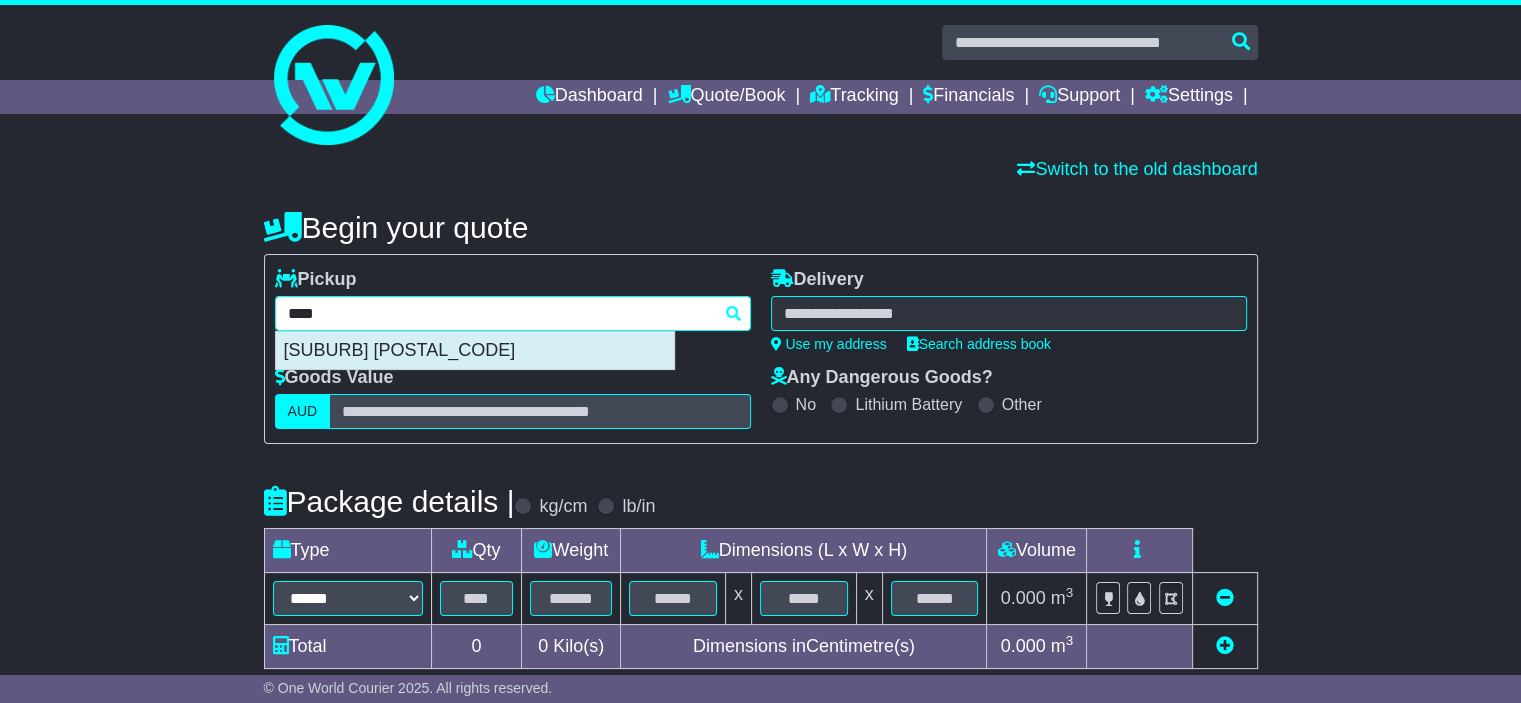 click on "BORONIA 3155" at bounding box center (475, 351) 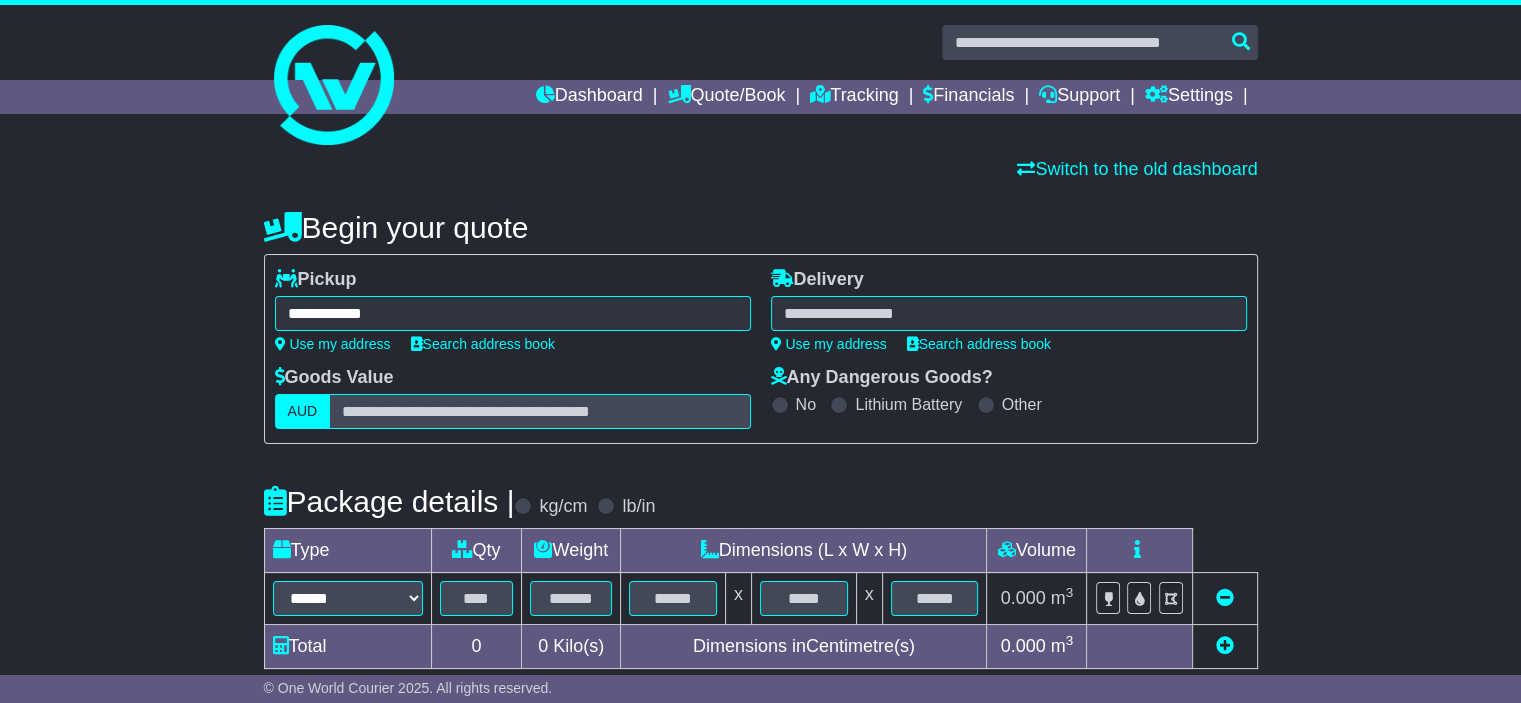 type on "**********" 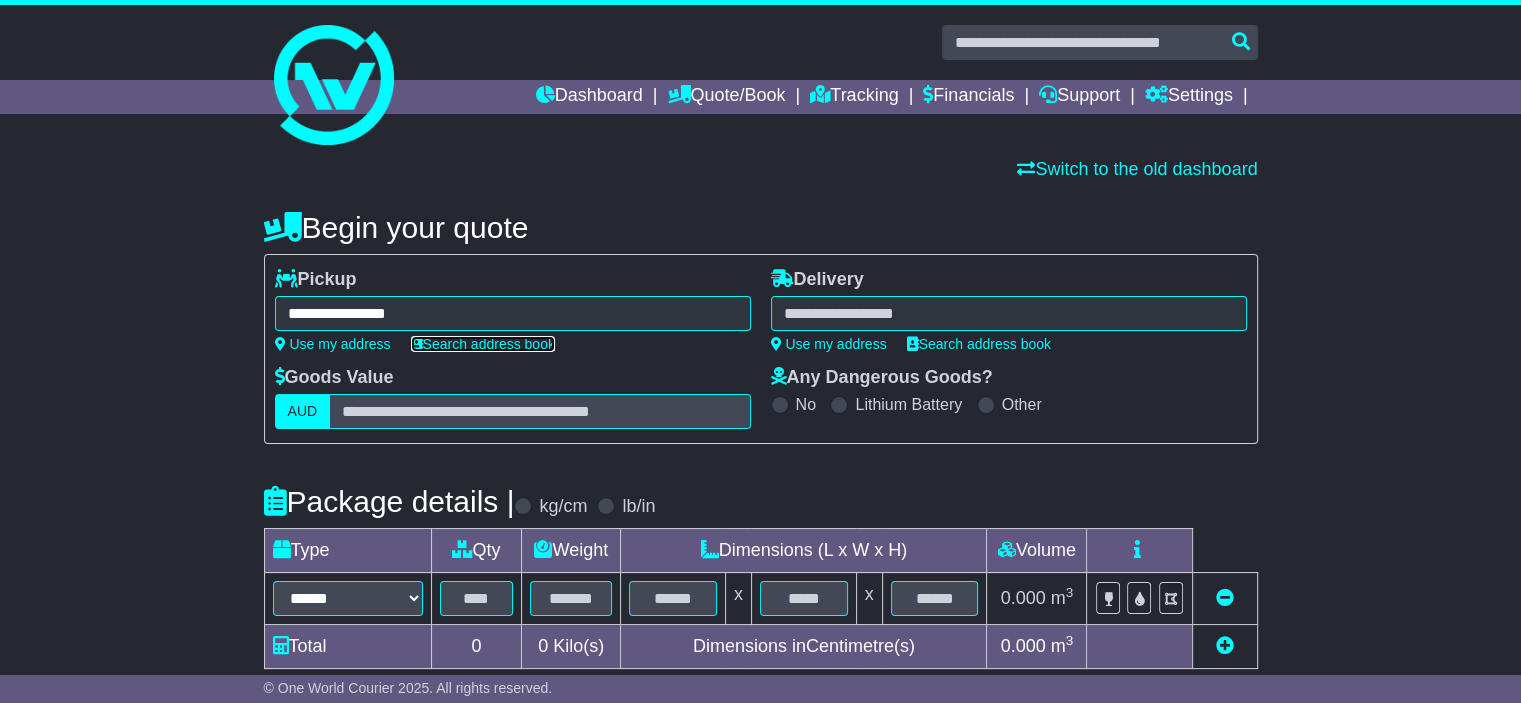 click on "Search address book" at bounding box center [483, 344] 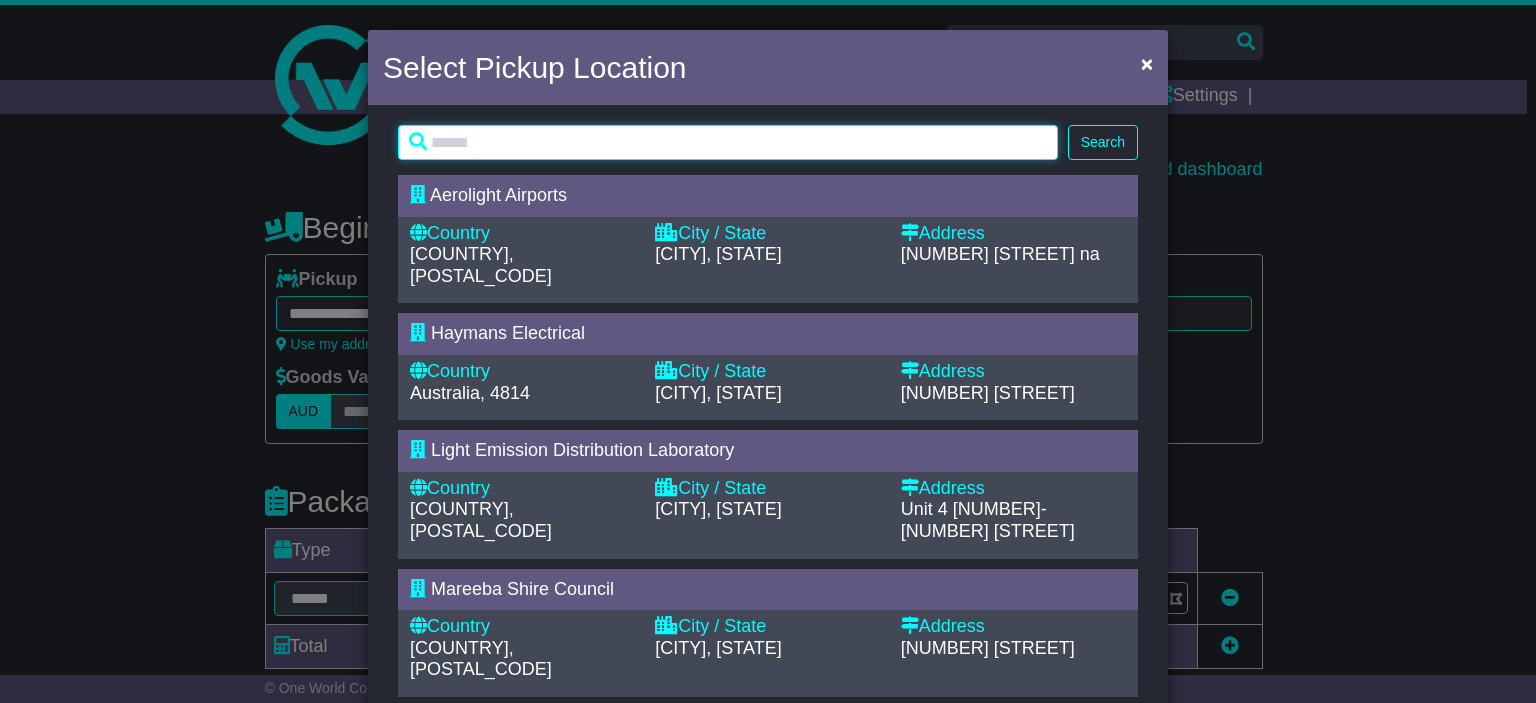 click at bounding box center [728, 142] 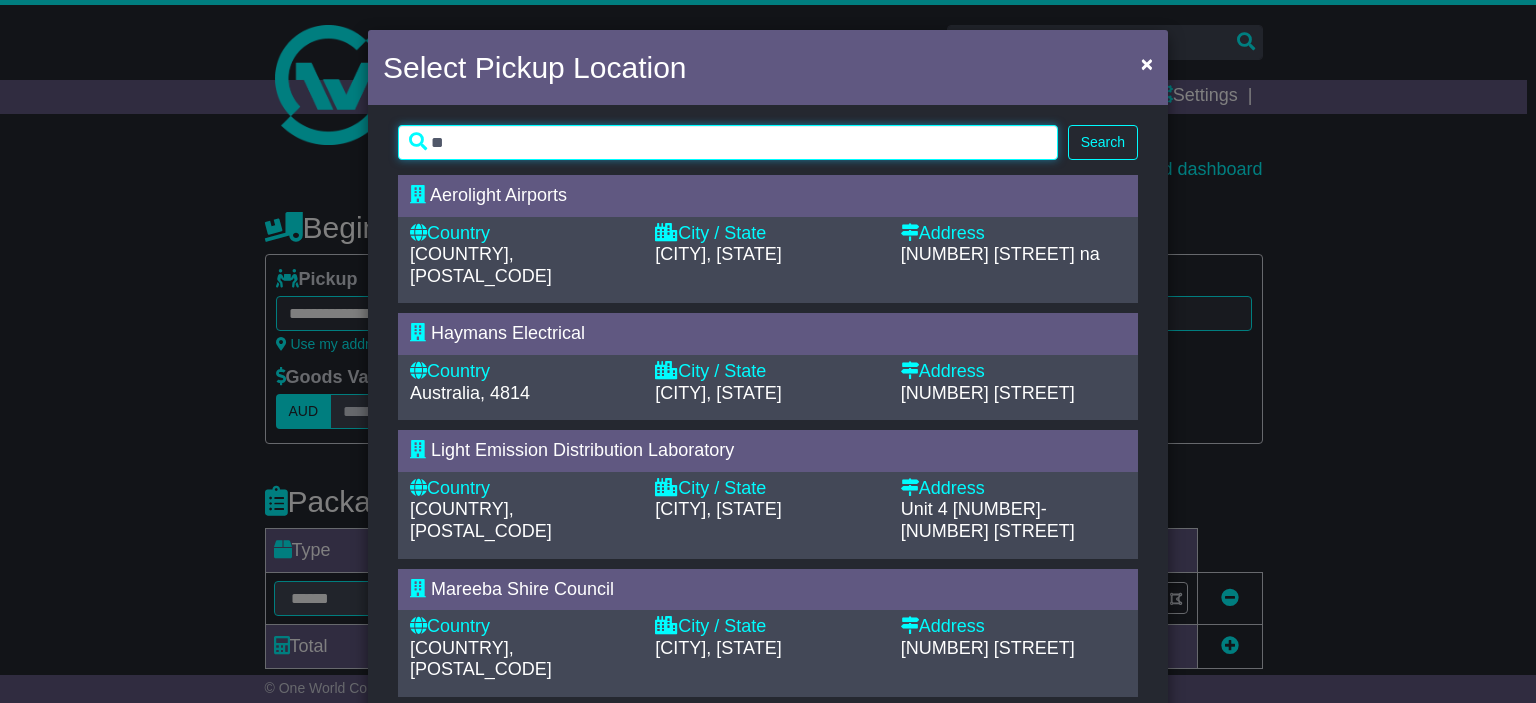 type on "**" 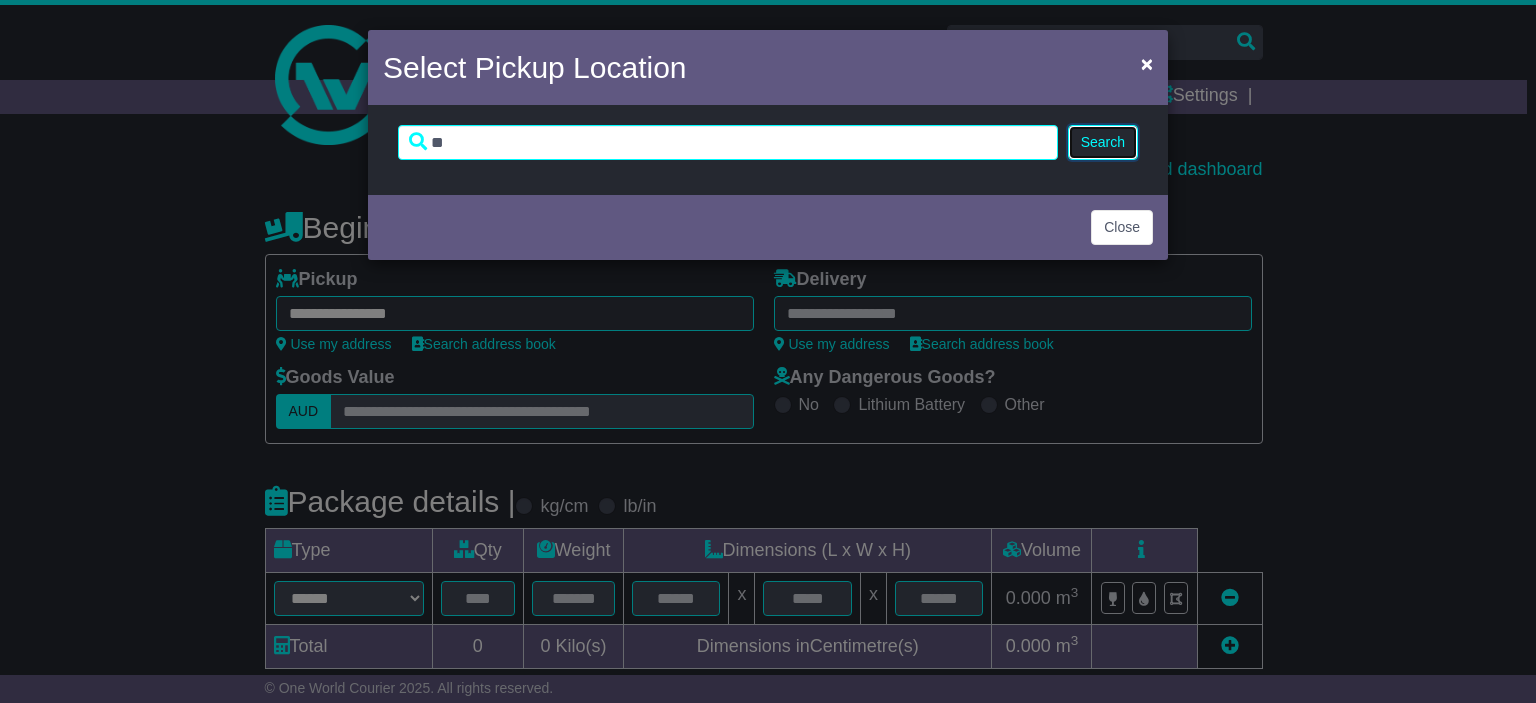 click on "Search" at bounding box center [1103, 142] 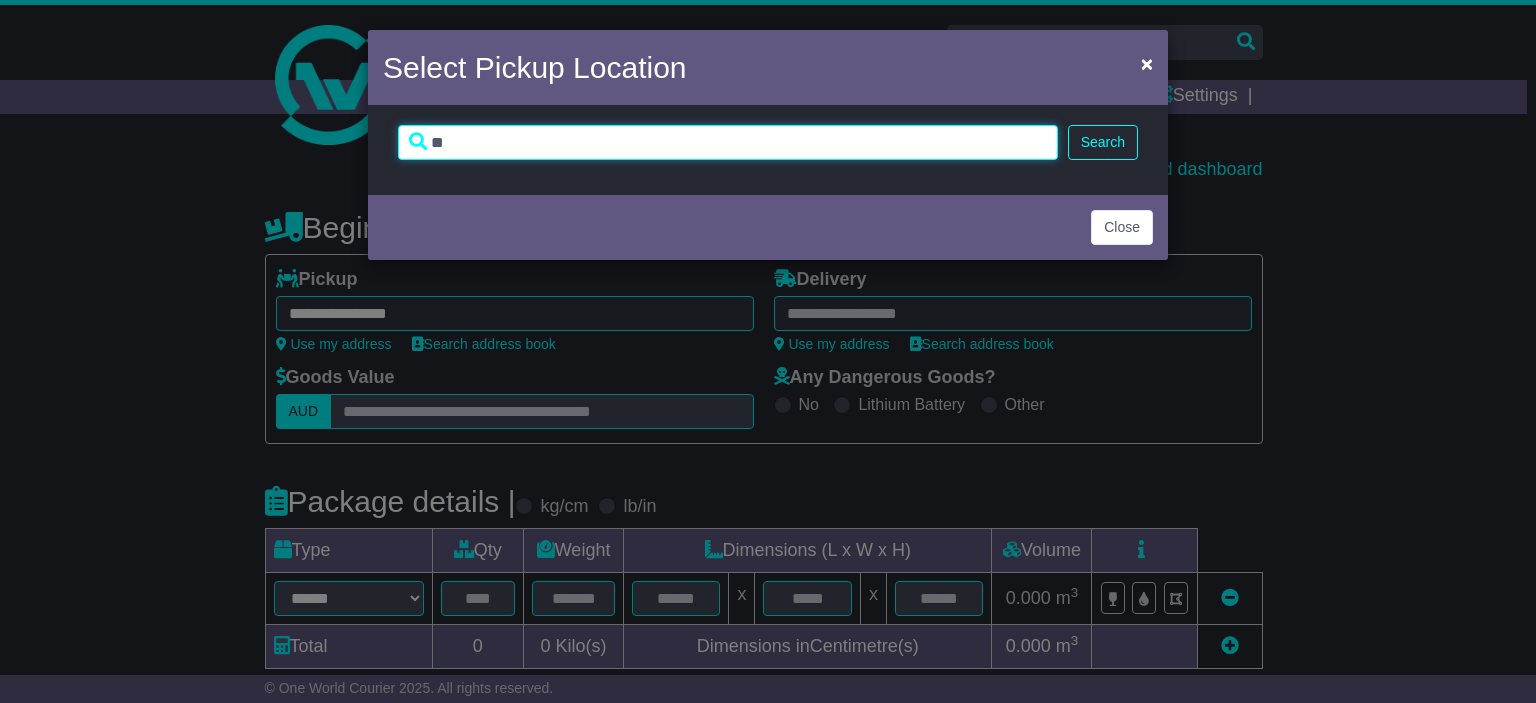 click on "**" at bounding box center (728, 142) 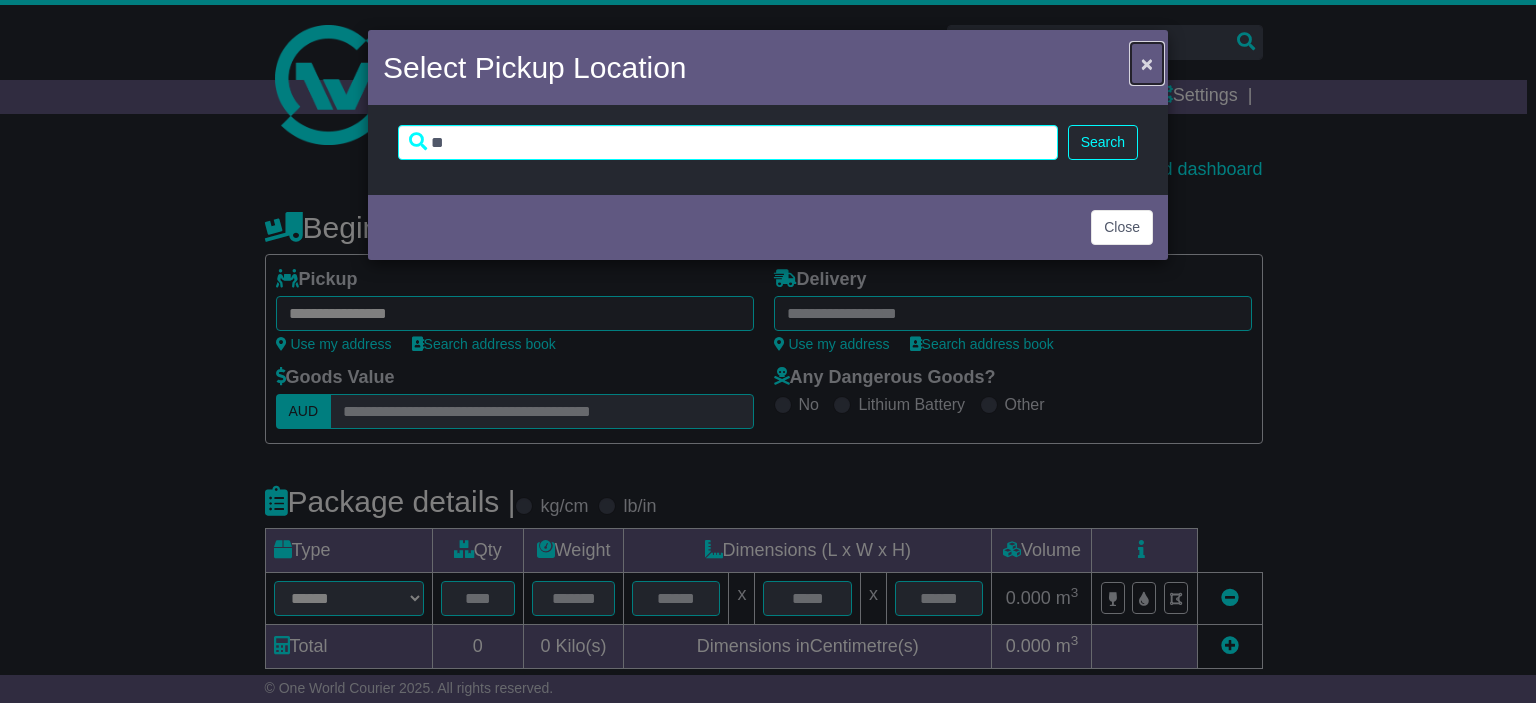 click on "×" at bounding box center [1147, 63] 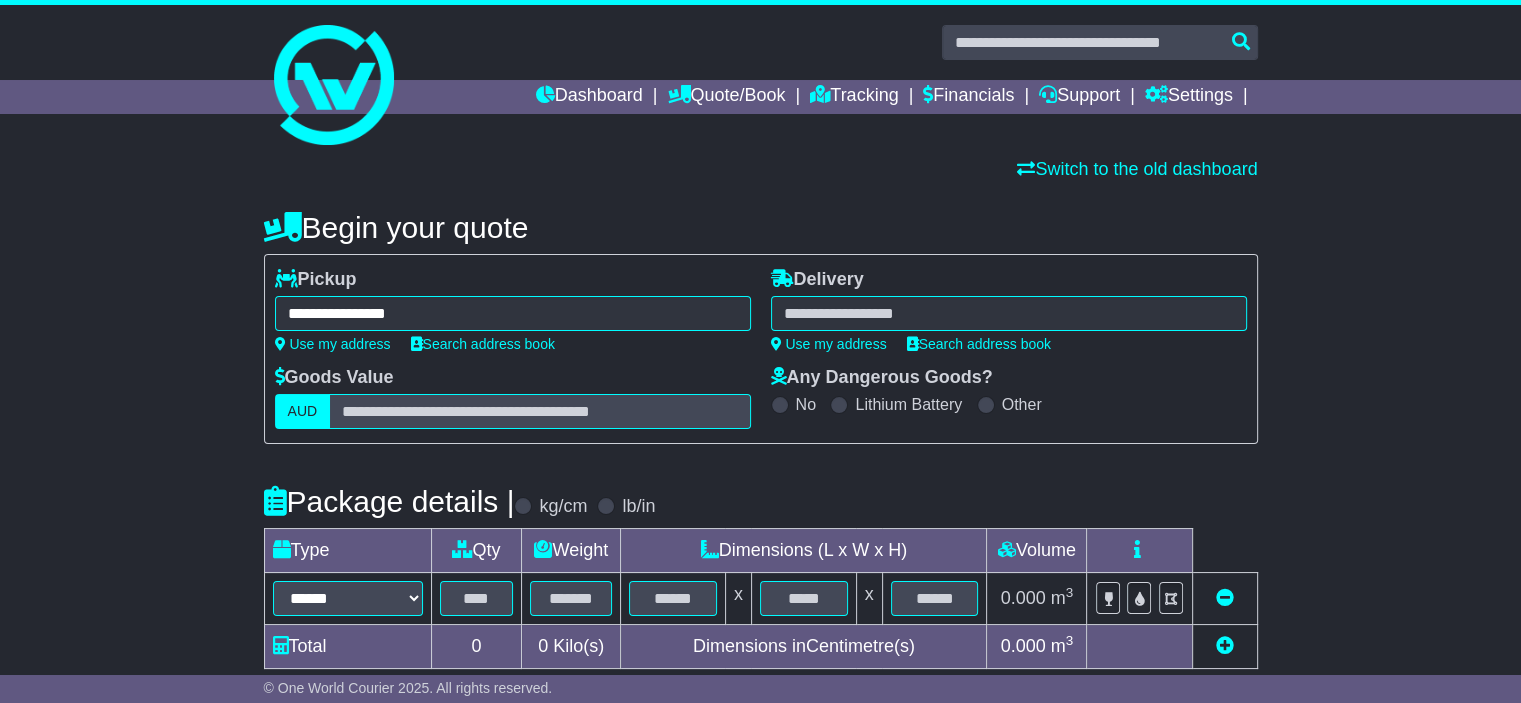 click on "**********" at bounding box center (513, 310) 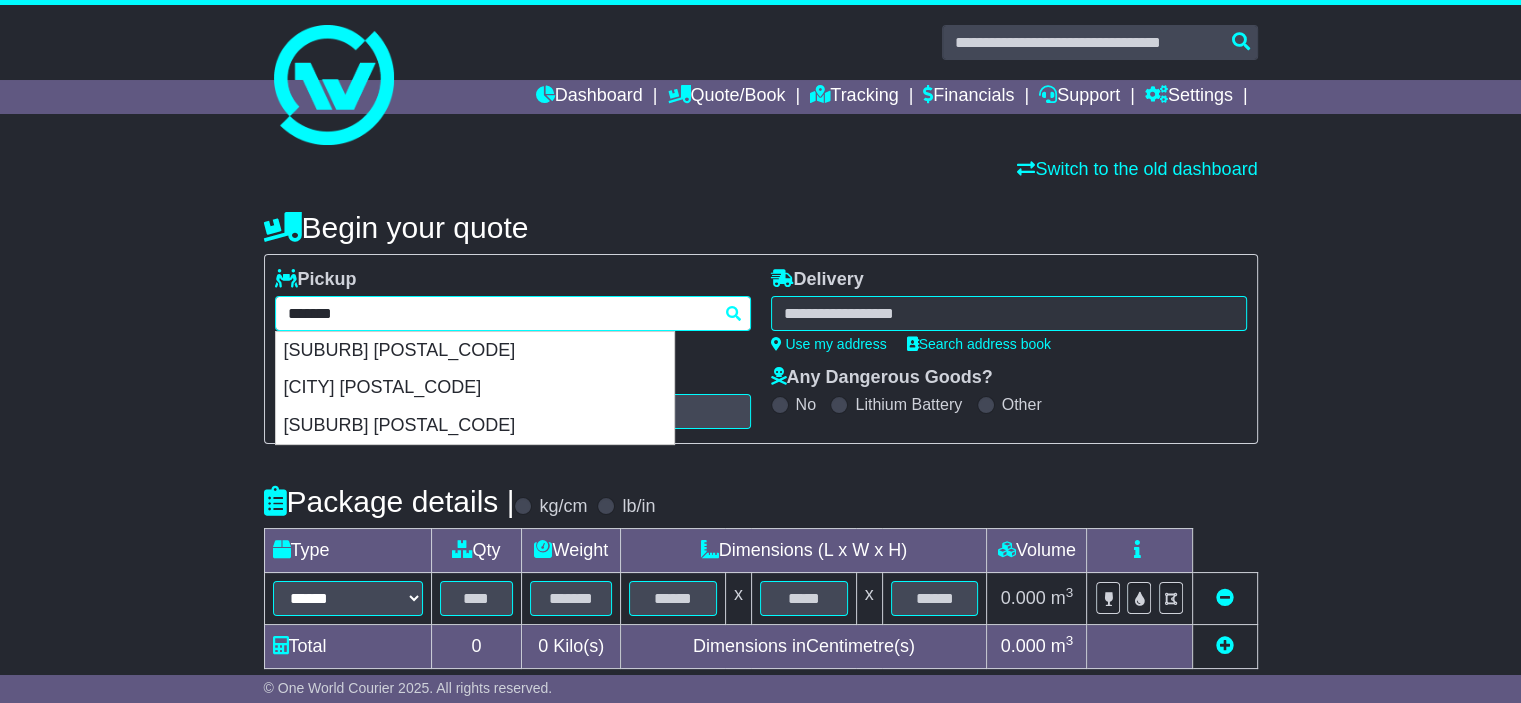 drag, startPoint x: 532, startPoint y: 306, endPoint x: 423, endPoint y: 307, distance: 109.004585 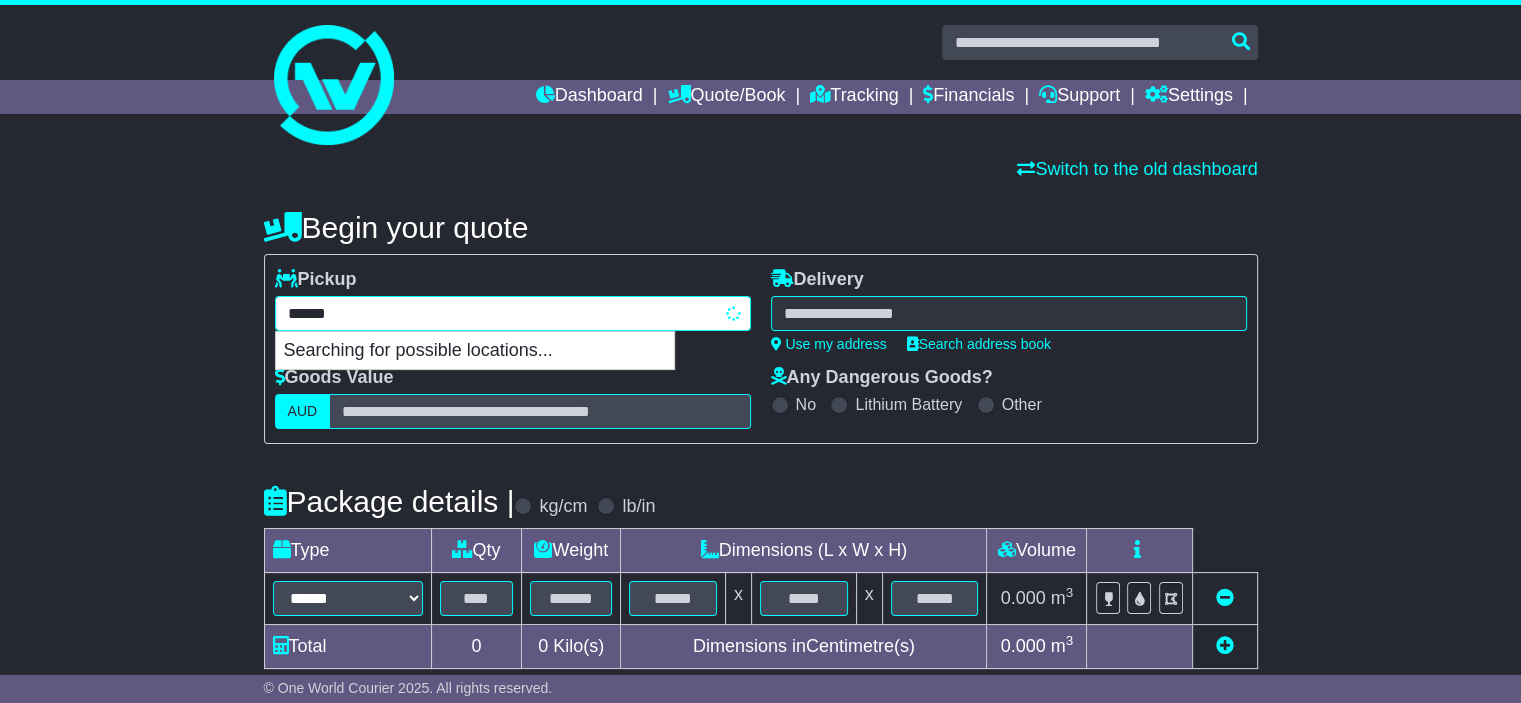 type on "*******" 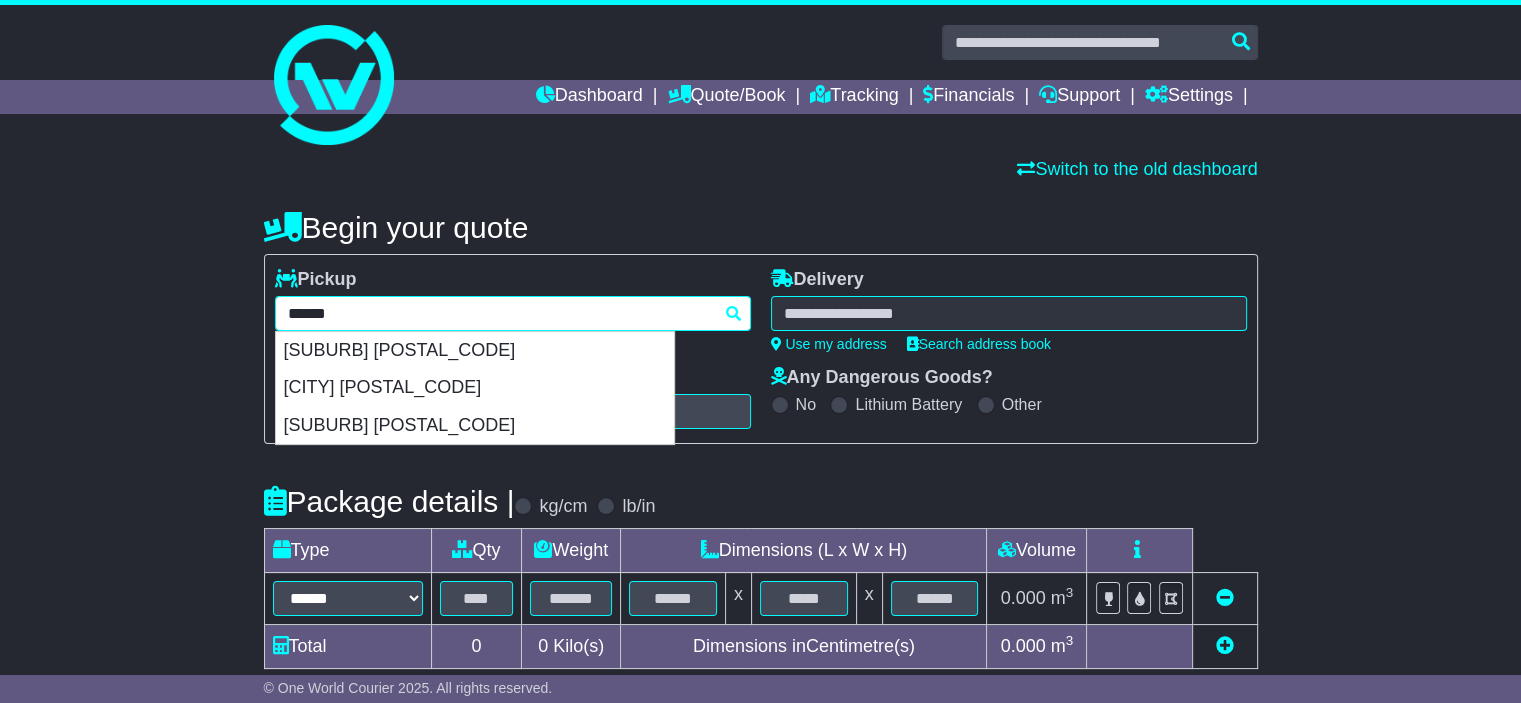 type 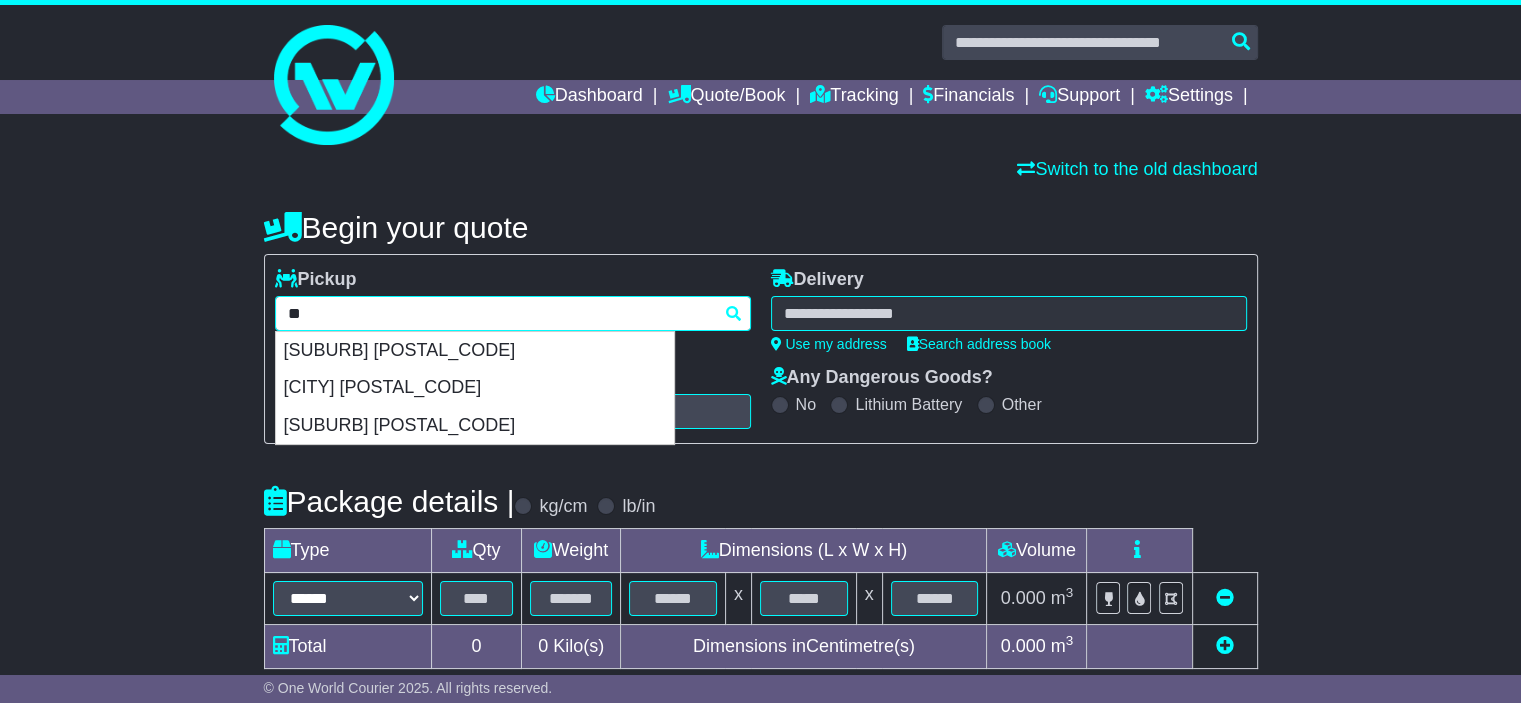 type on "*" 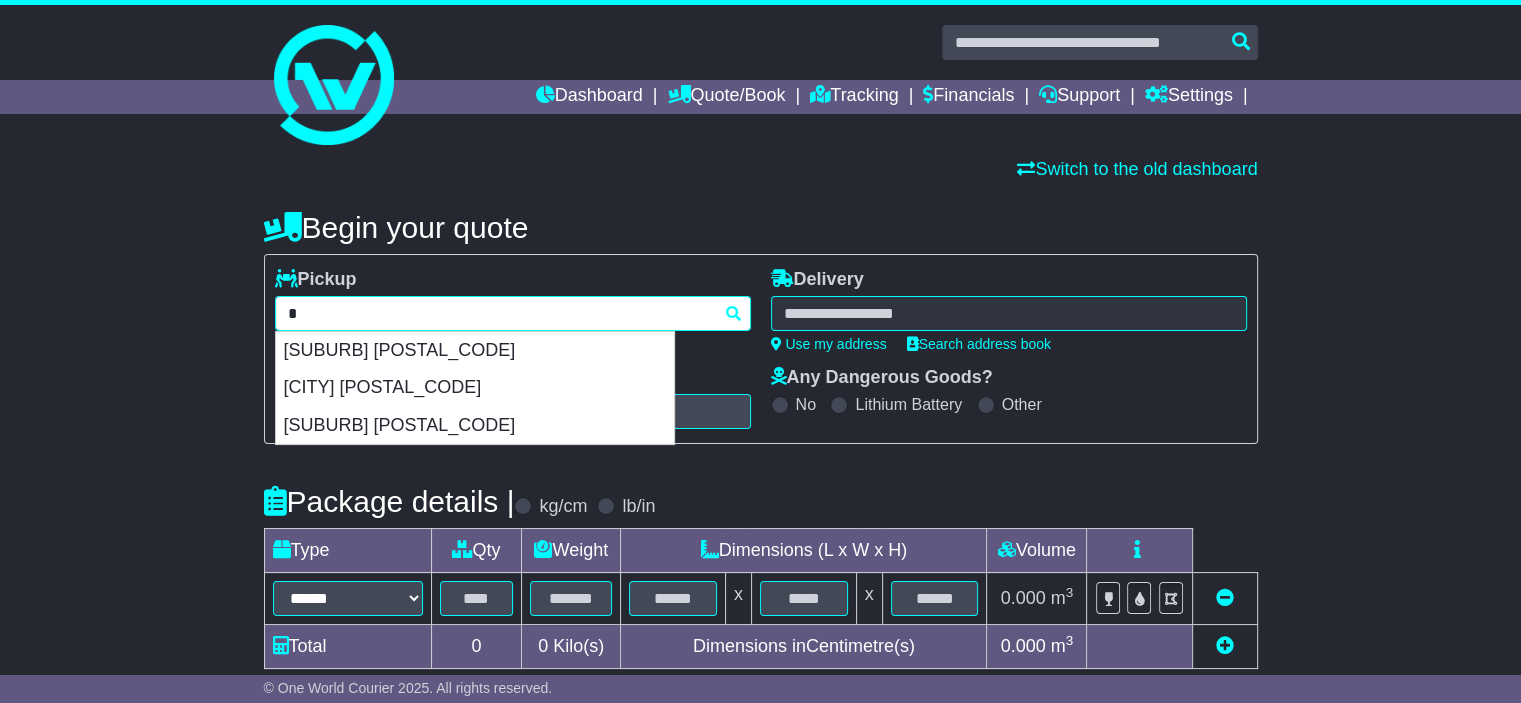 type 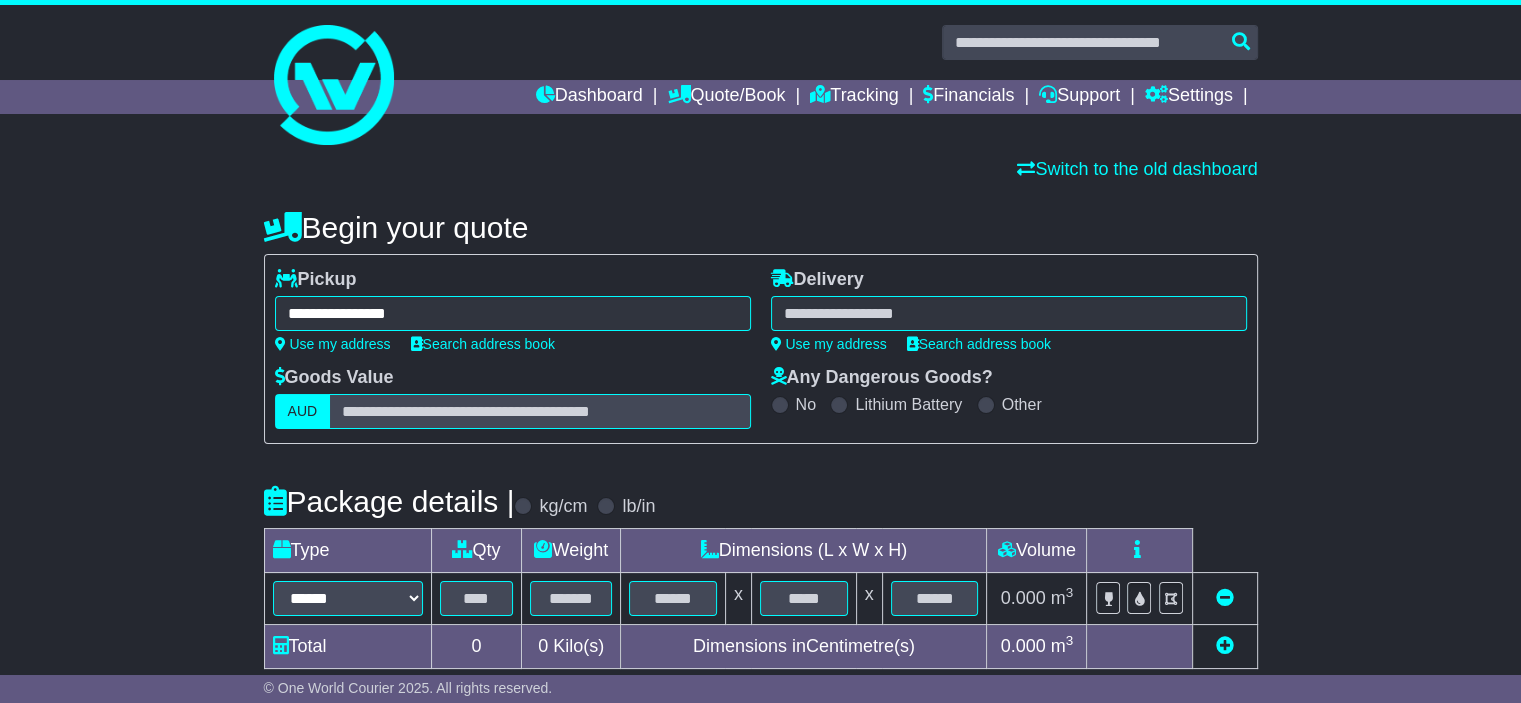 click on "**********" at bounding box center [760, 604] 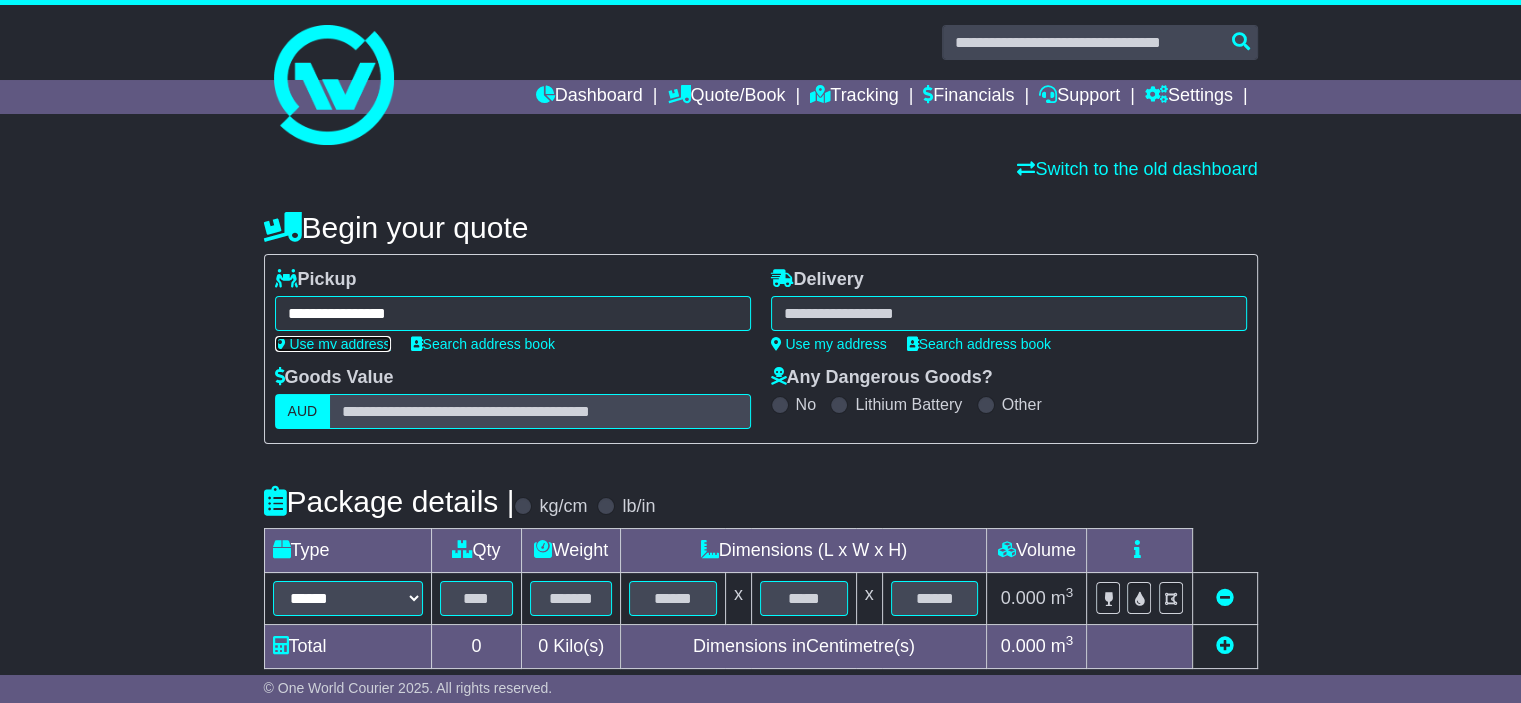 click on "Use my address" at bounding box center [333, 344] 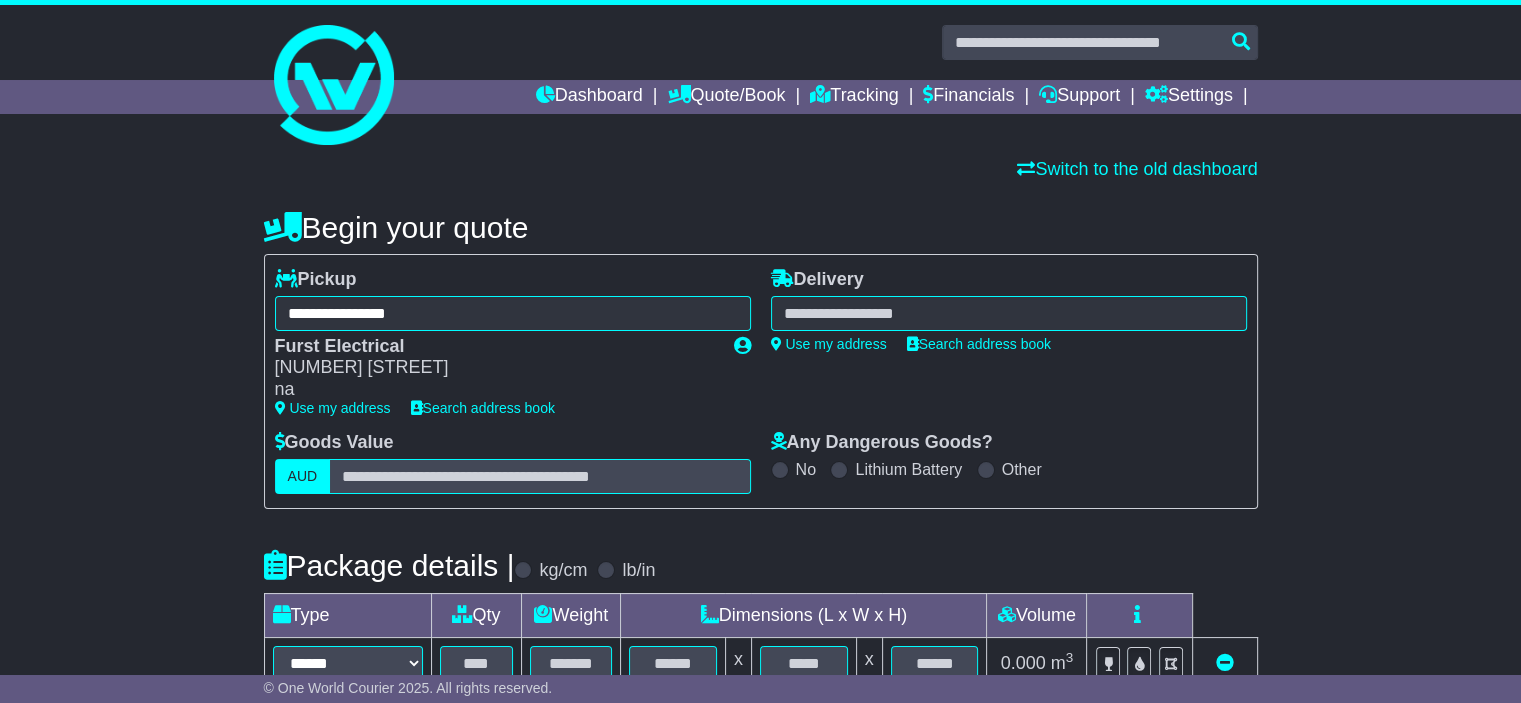 click on "**********" at bounding box center [1009, 350] 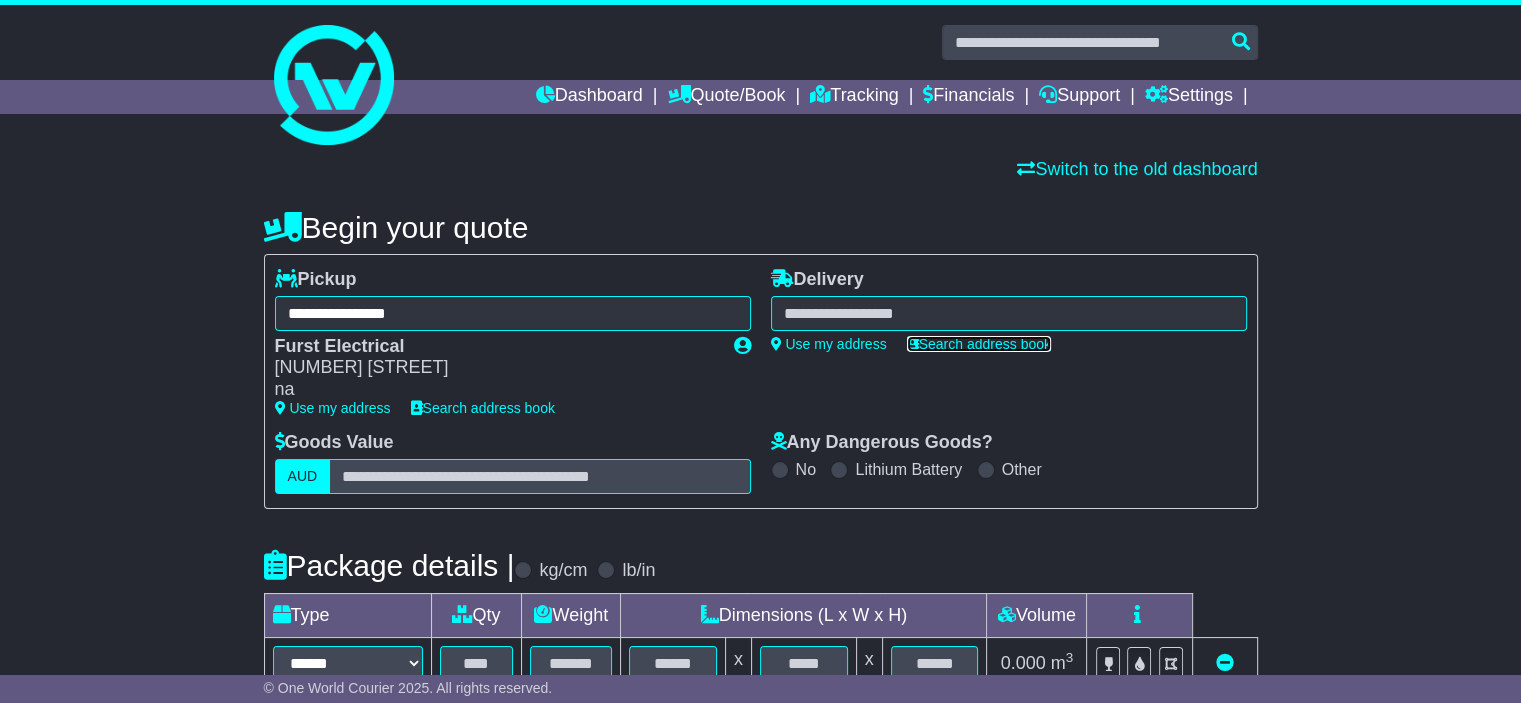 click on "Search address book" at bounding box center (979, 344) 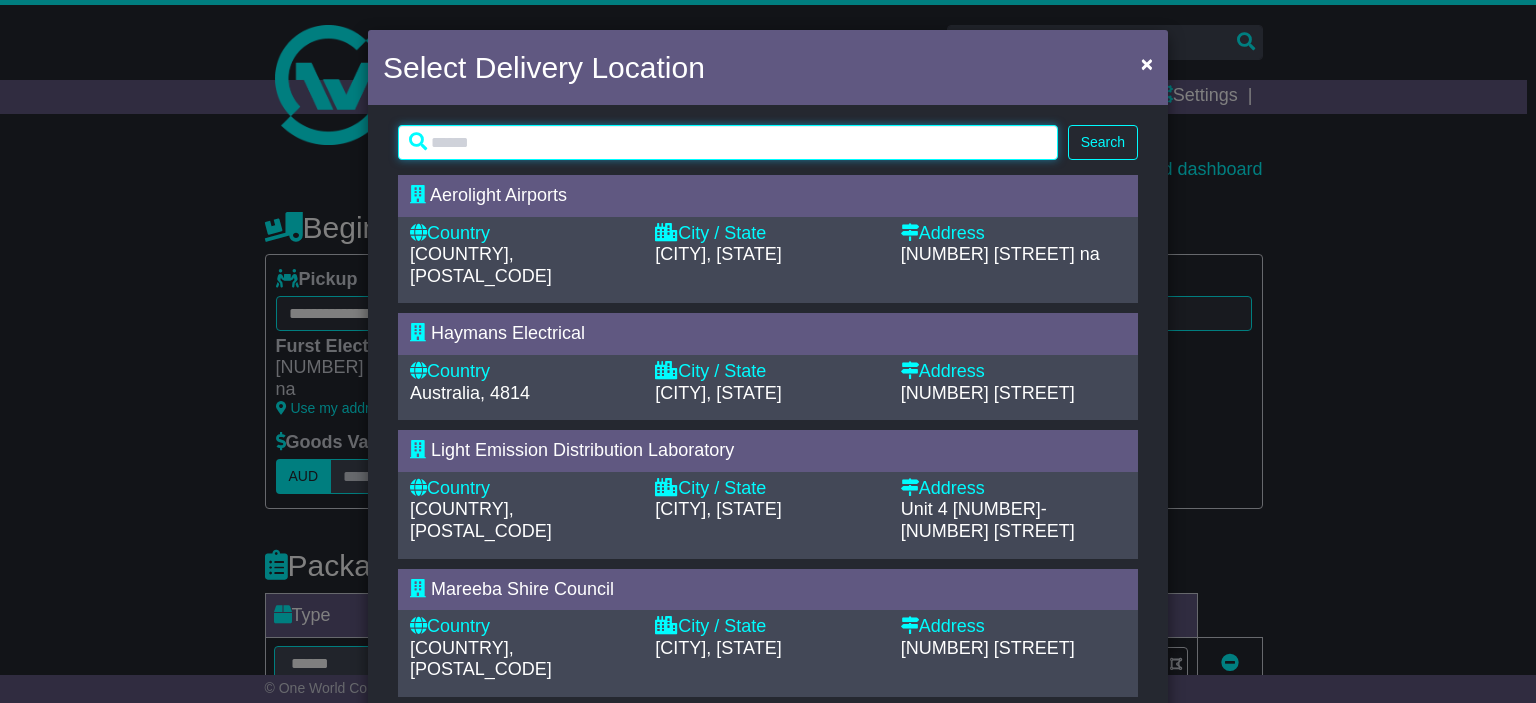 click at bounding box center (728, 142) 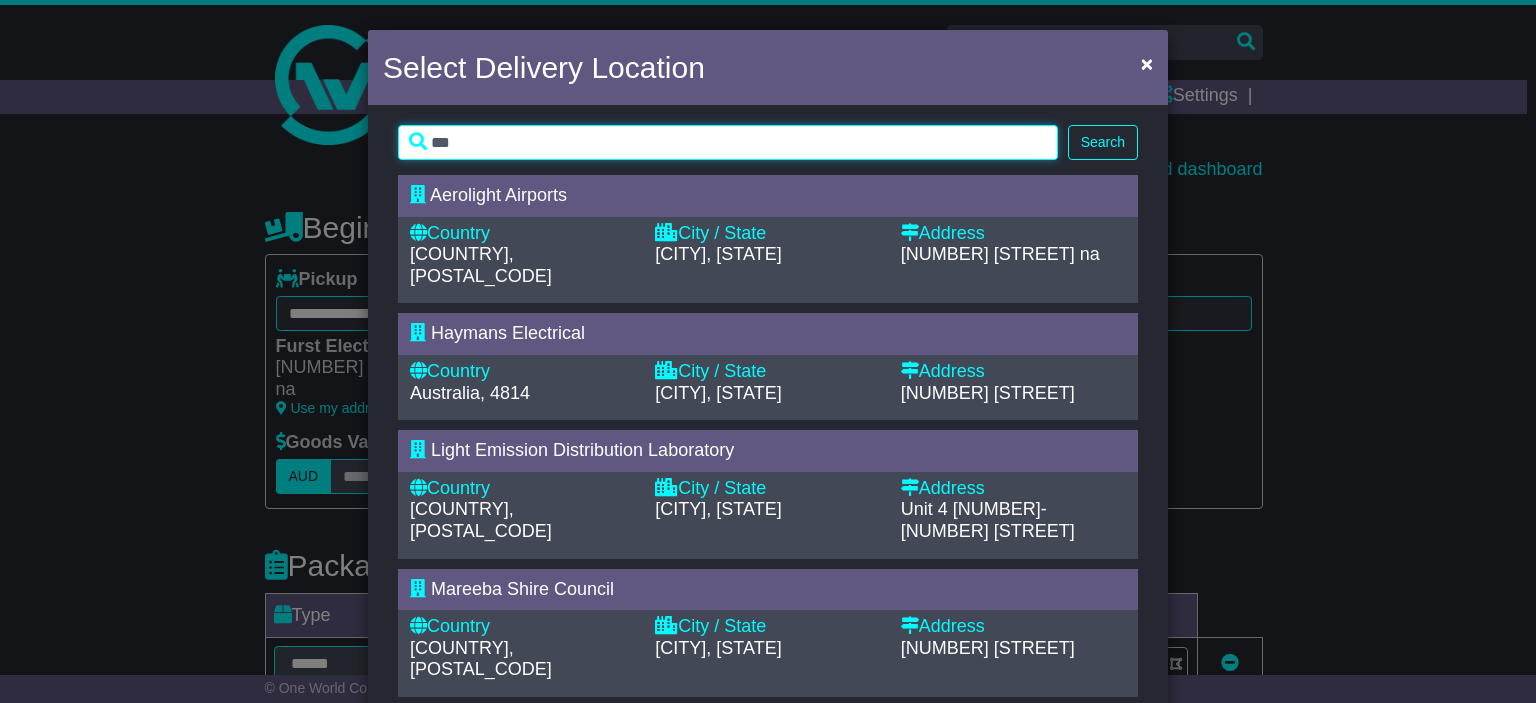 type on "***" 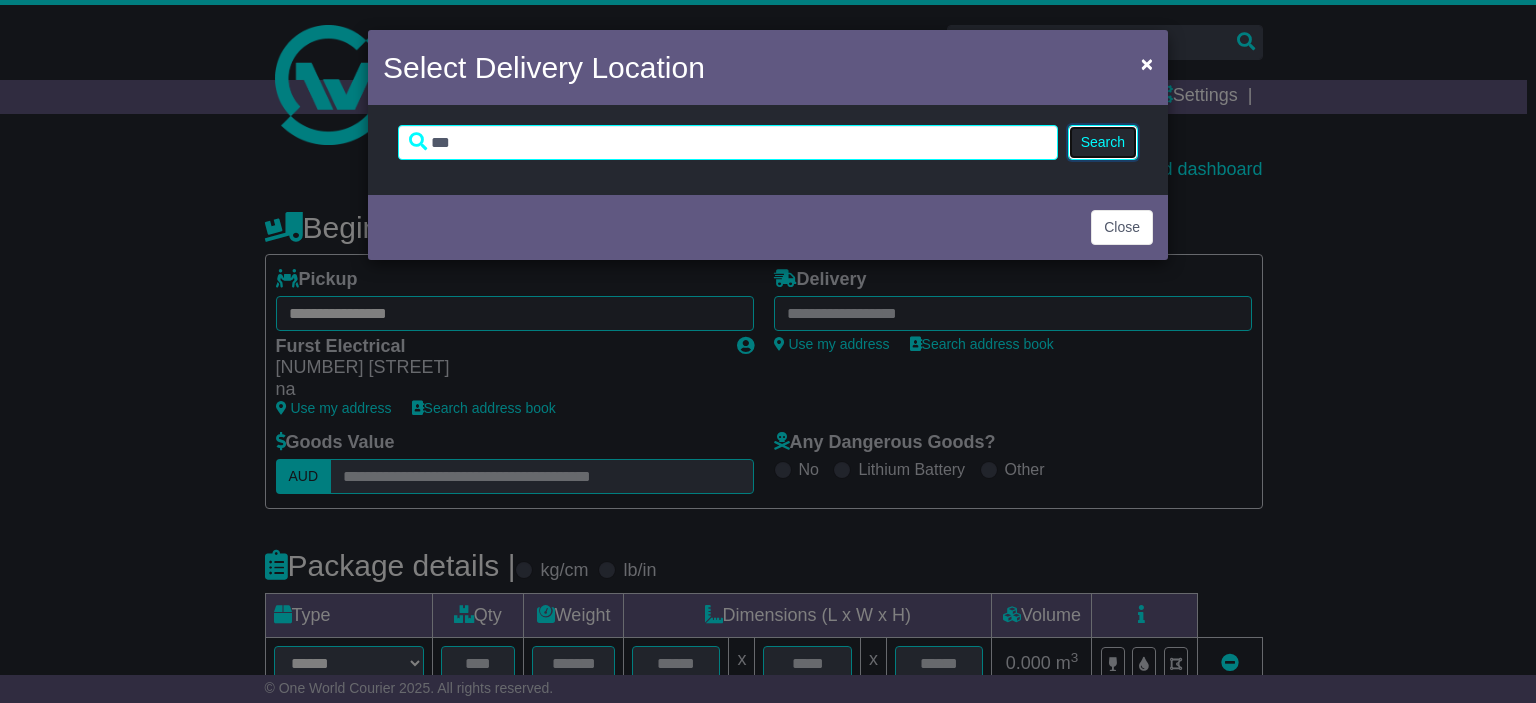 click on "Search" at bounding box center [1103, 142] 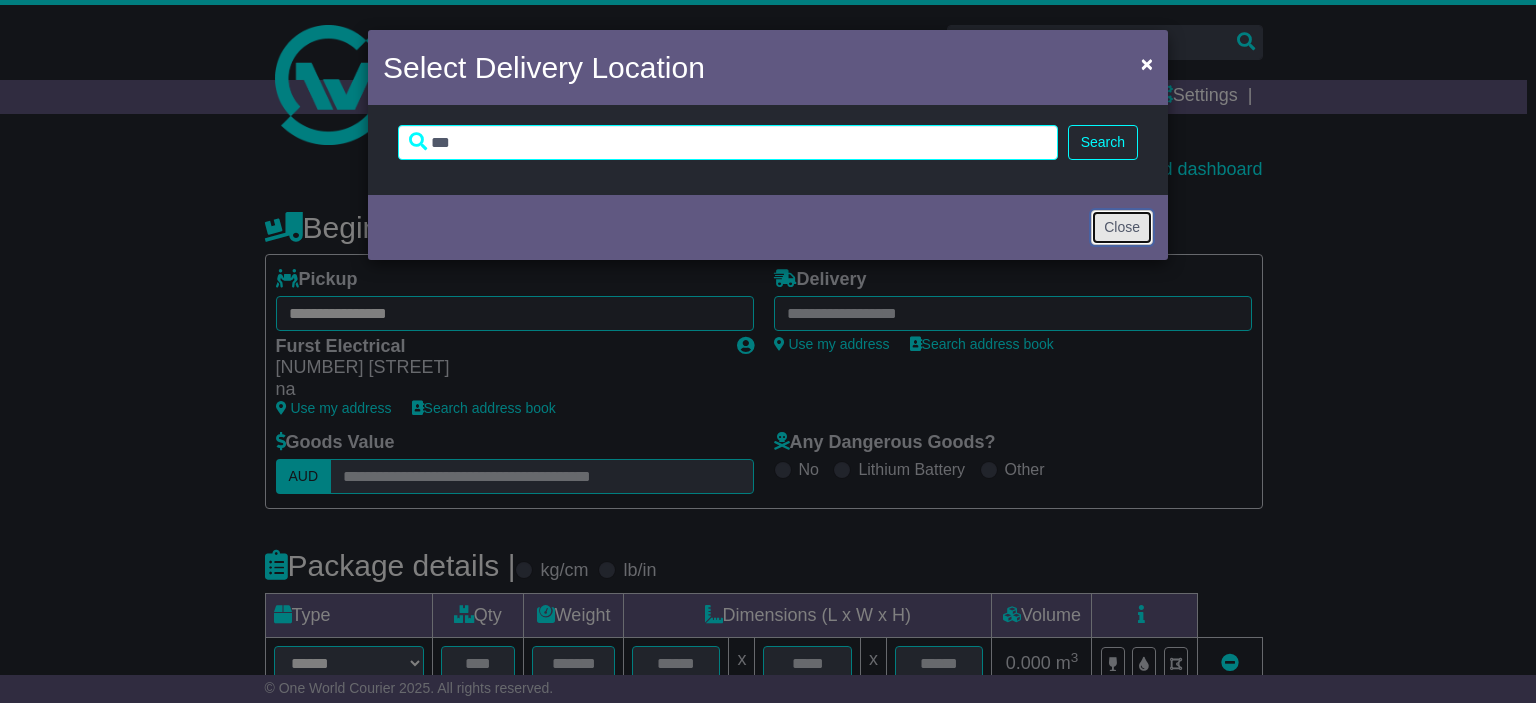 click on "Close" at bounding box center (1122, 227) 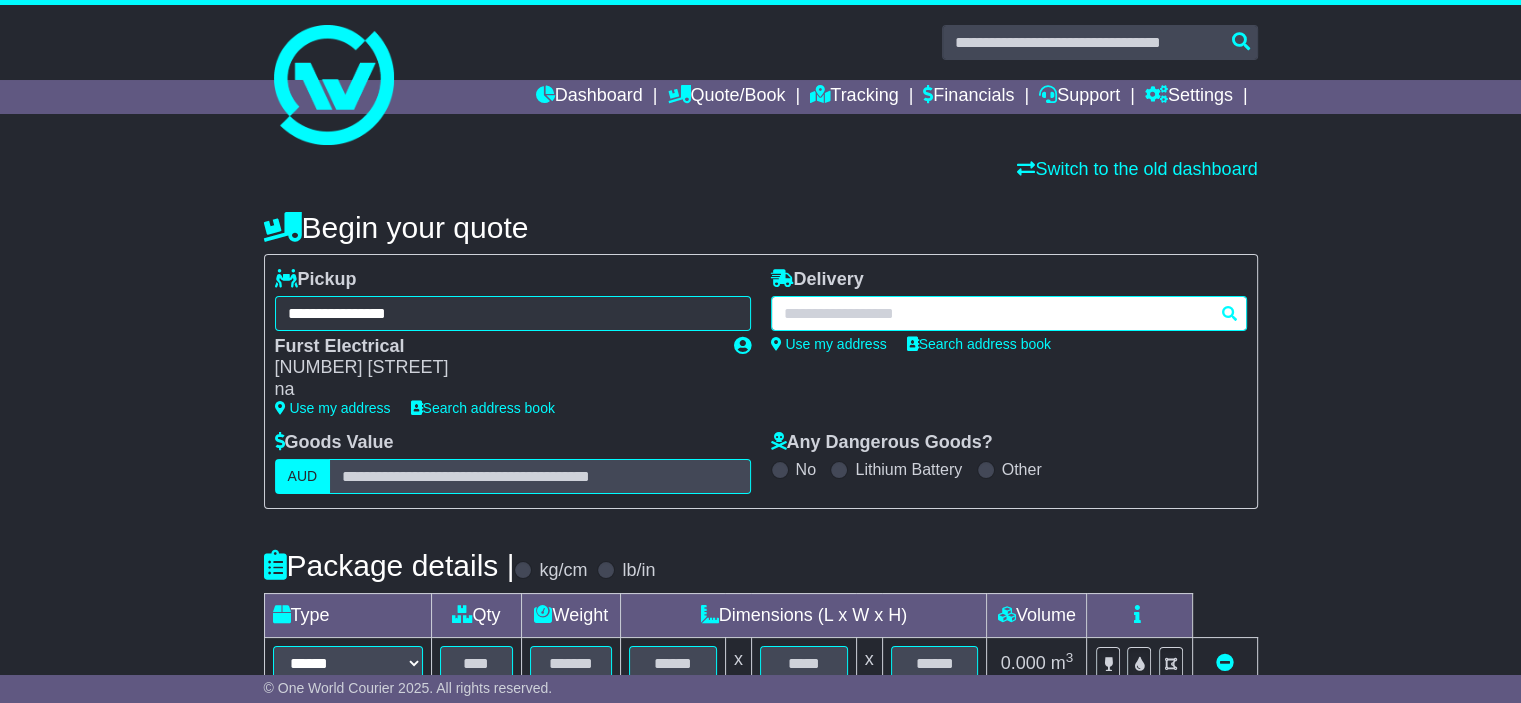 click at bounding box center [1009, 313] 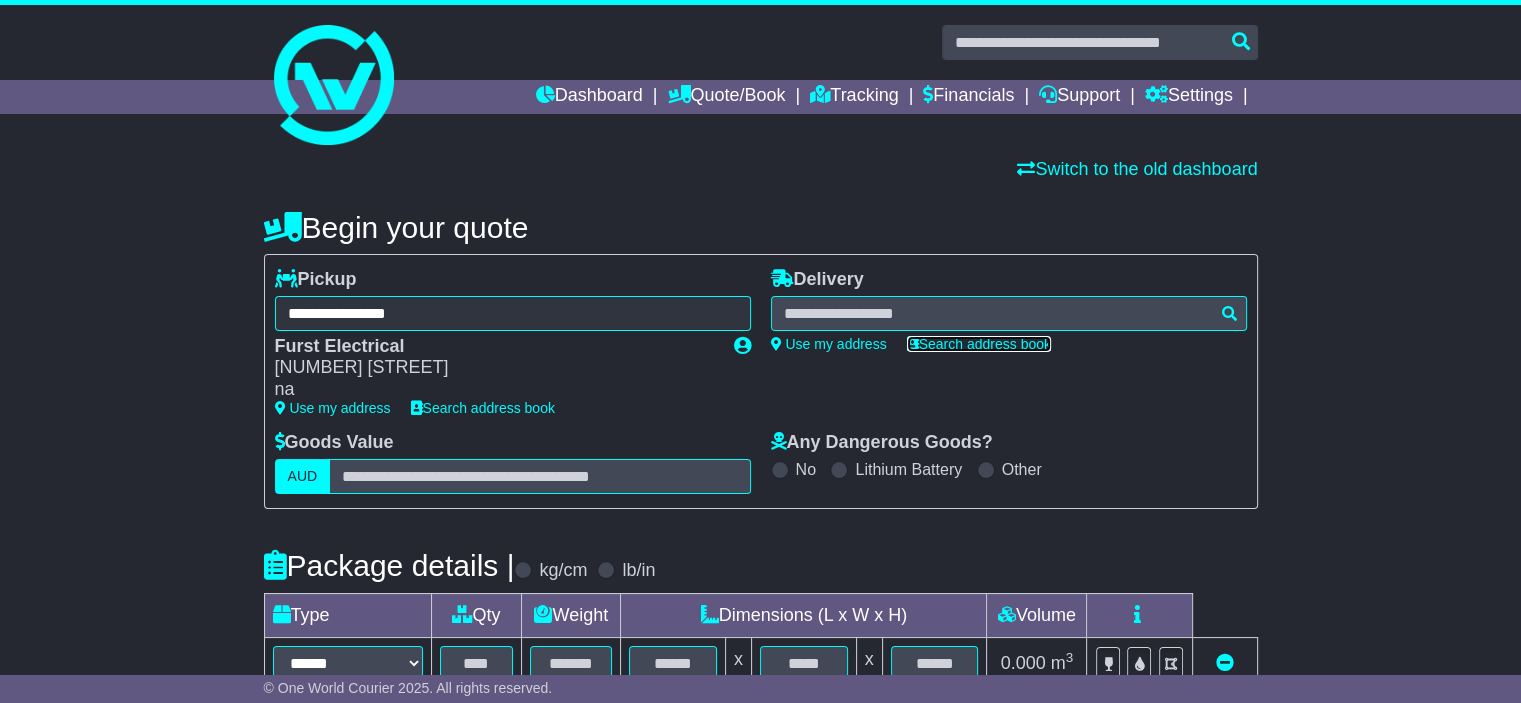 click on "Search address book" at bounding box center [979, 344] 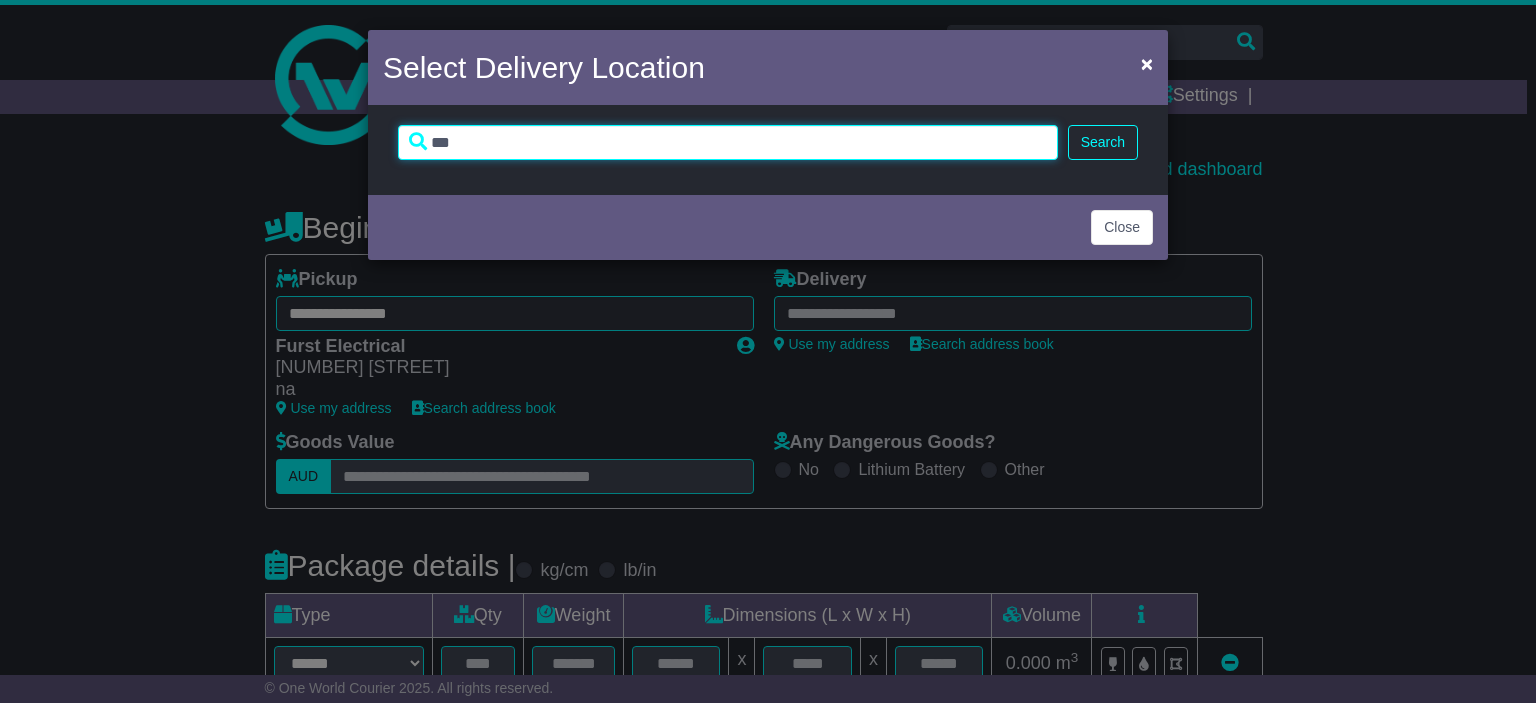 drag, startPoint x: 972, startPoint y: 158, endPoint x: 402, endPoint y: 112, distance: 571.85315 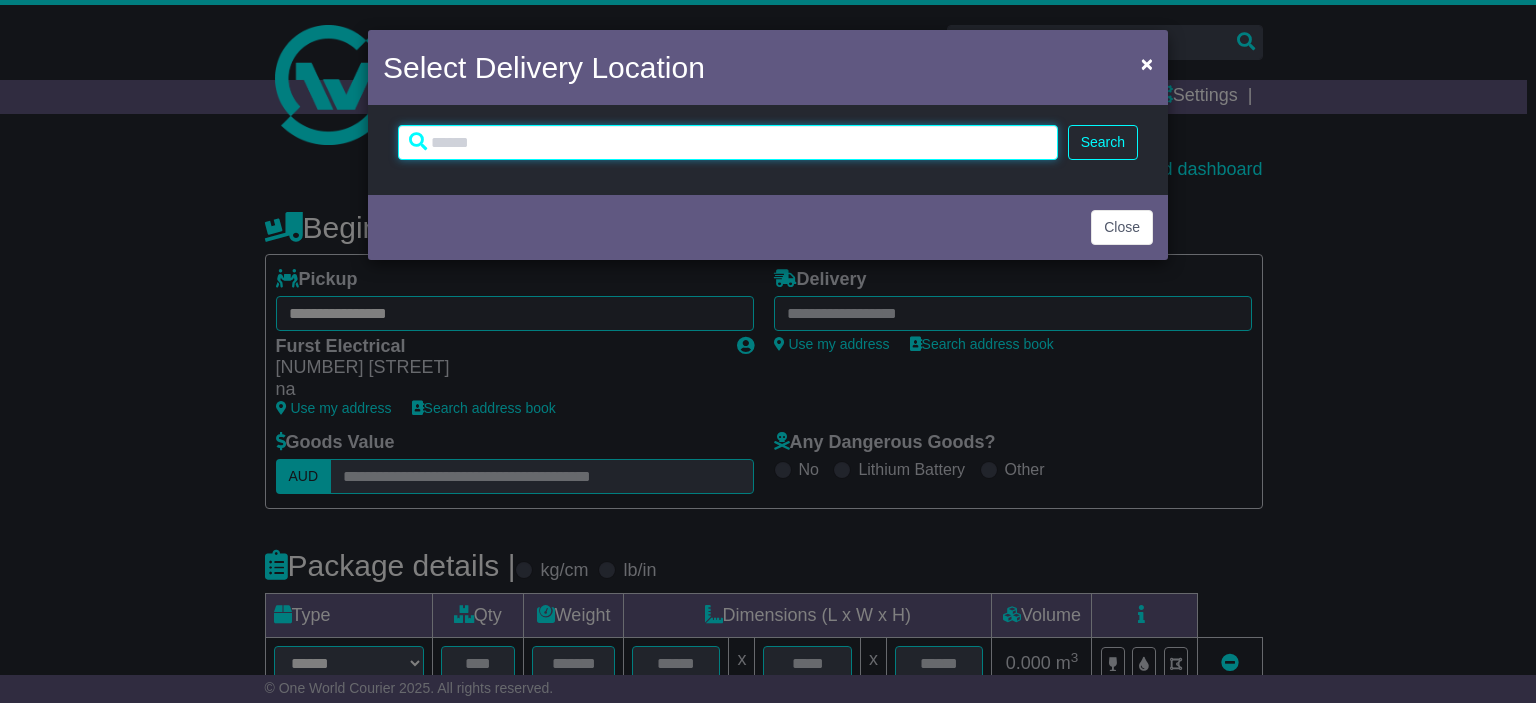 type 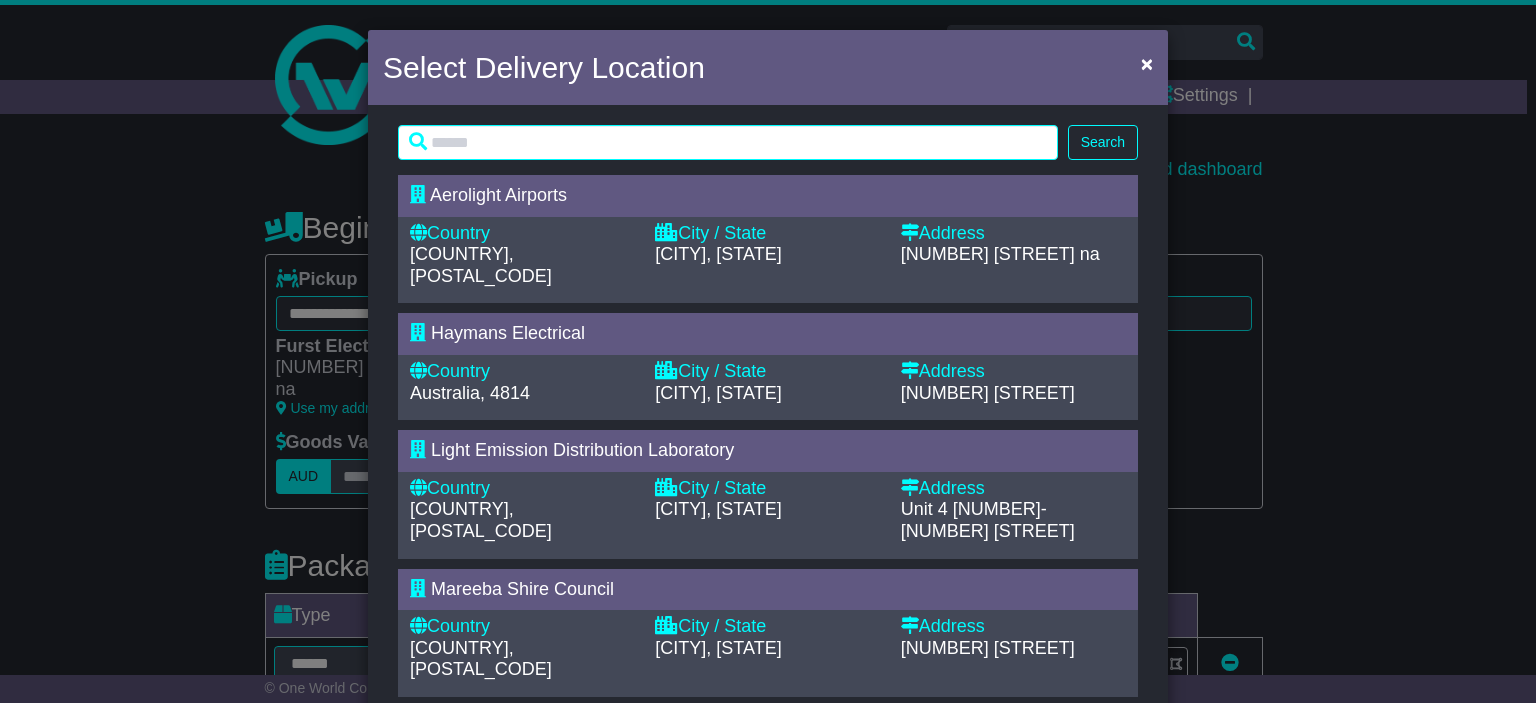 click on "City / State" at bounding box center (767, 489) 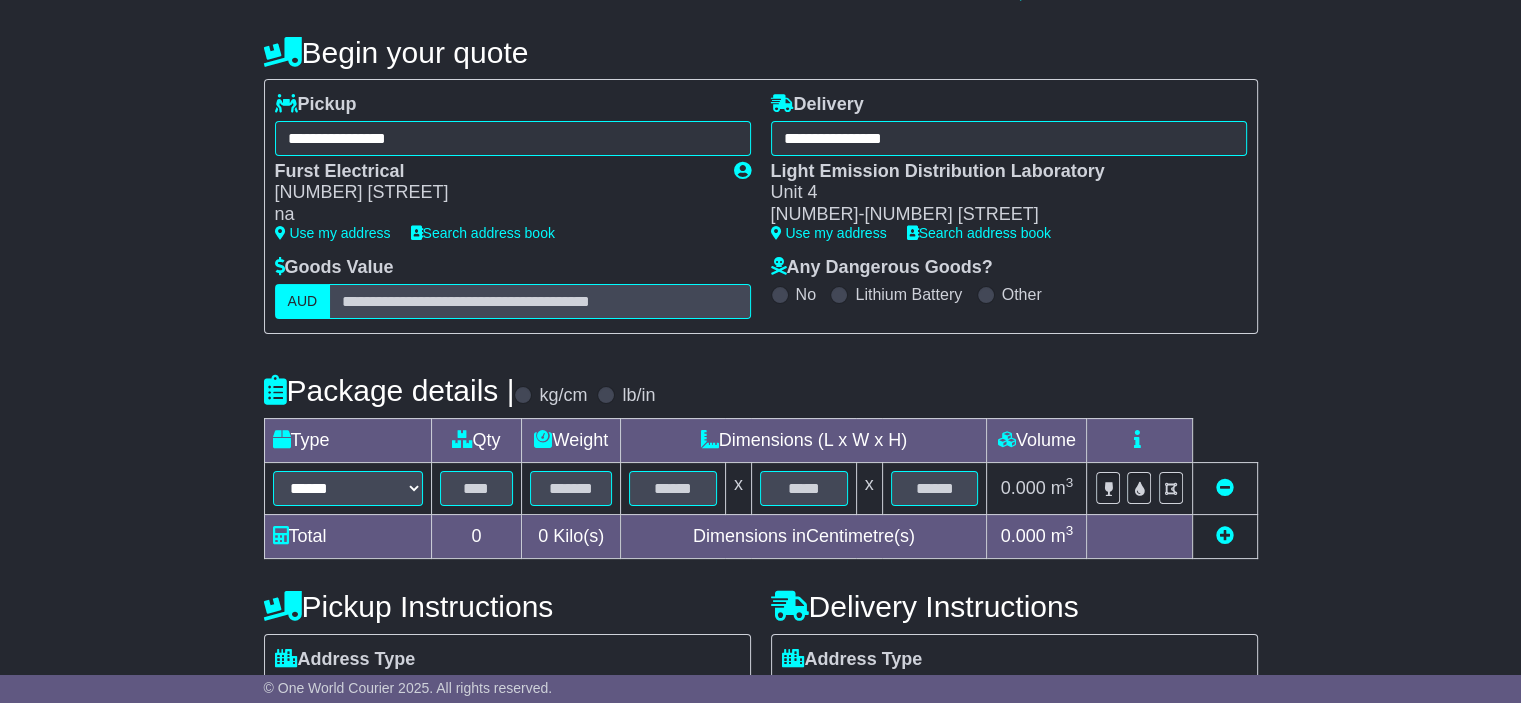 scroll, scrollTop: 181, scrollLeft: 0, axis: vertical 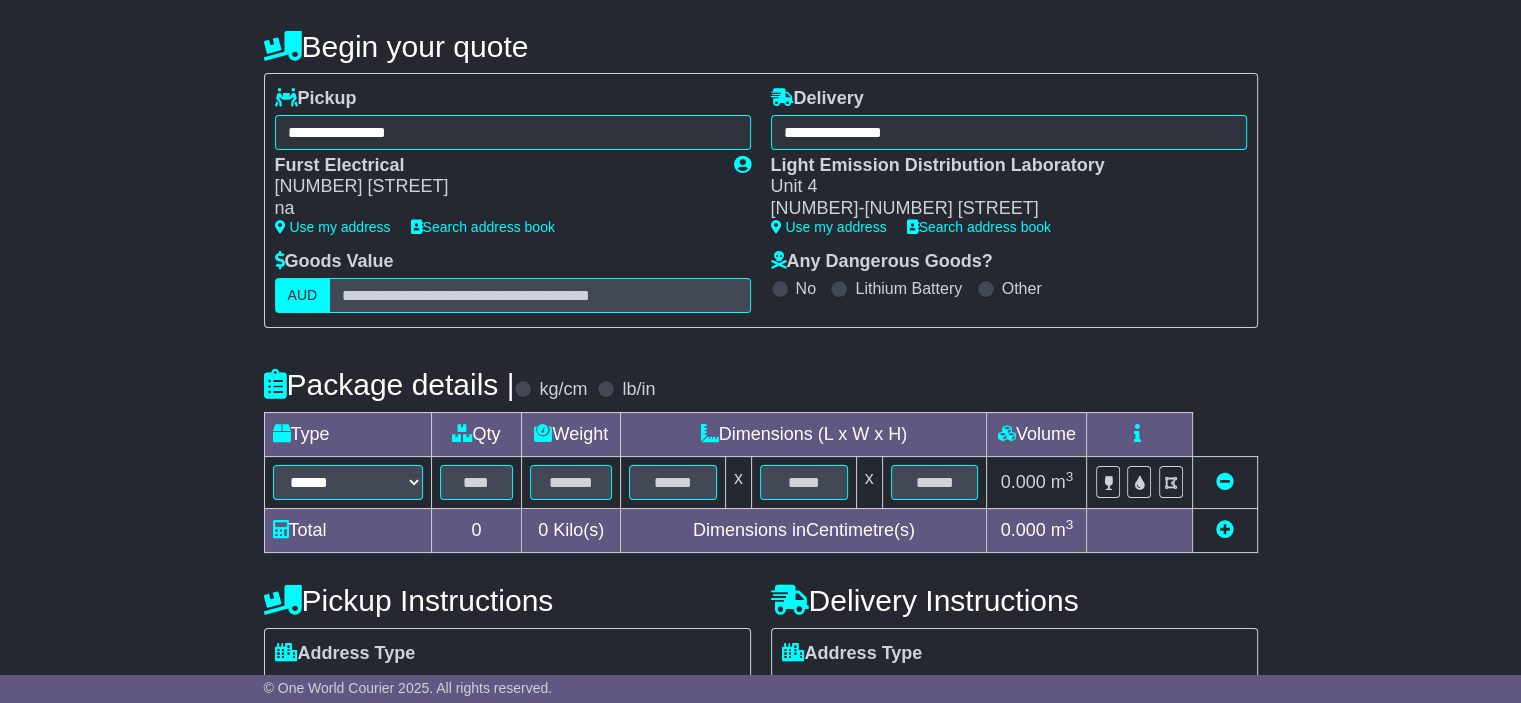 click on "****** ****** *** ******** ***** **** **** ****** *** *******" at bounding box center (347, 482) 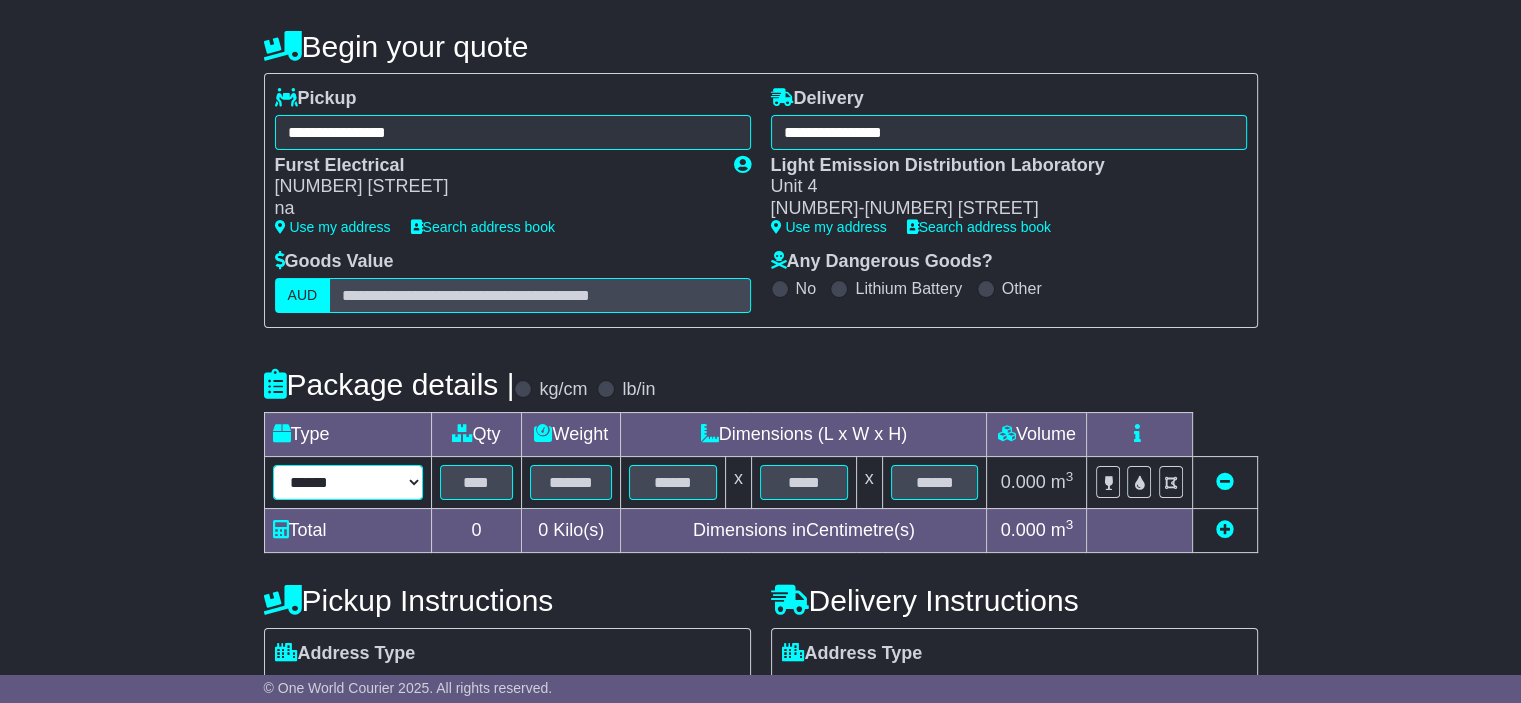 click on "****** ****** *** ******** ***** **** **** ****** *** *******" at bounding box center (348, 482) 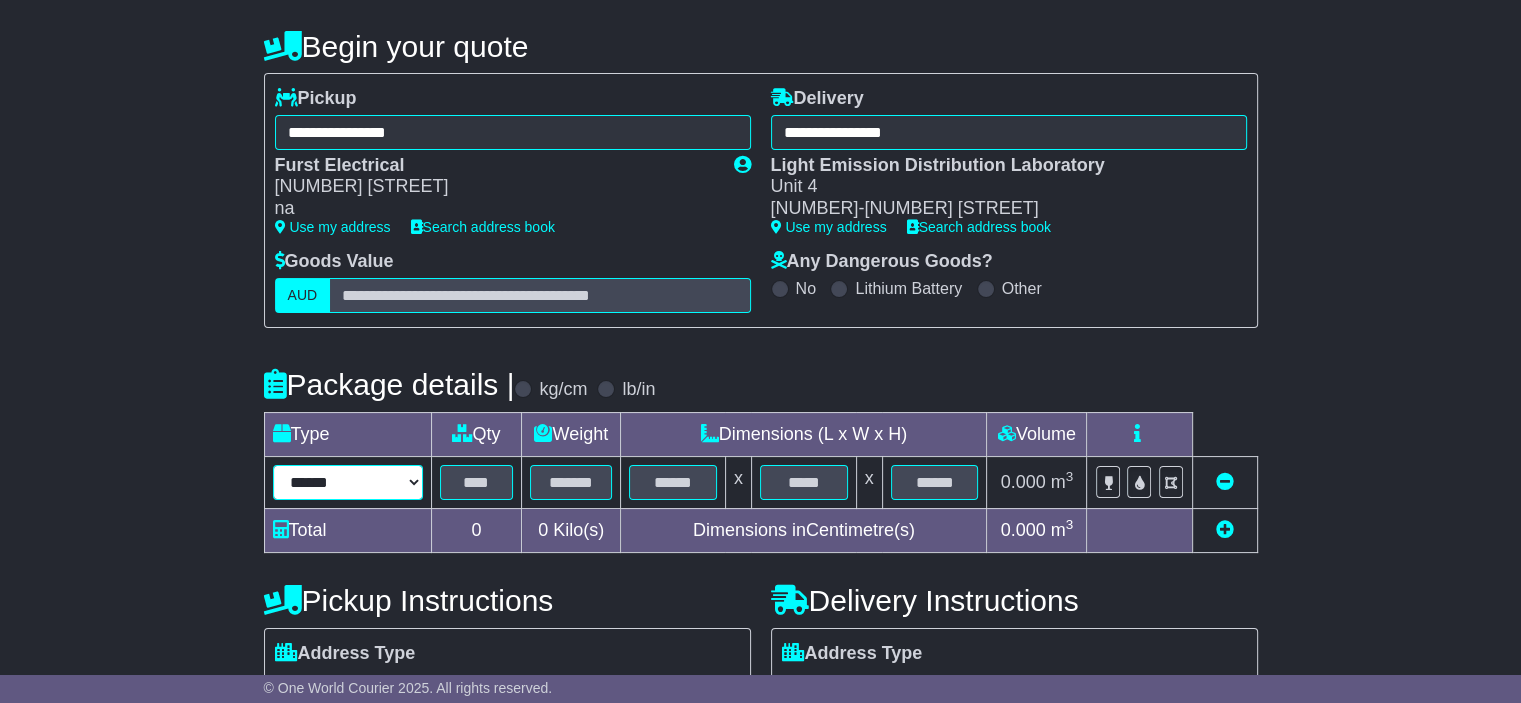 select on "****" 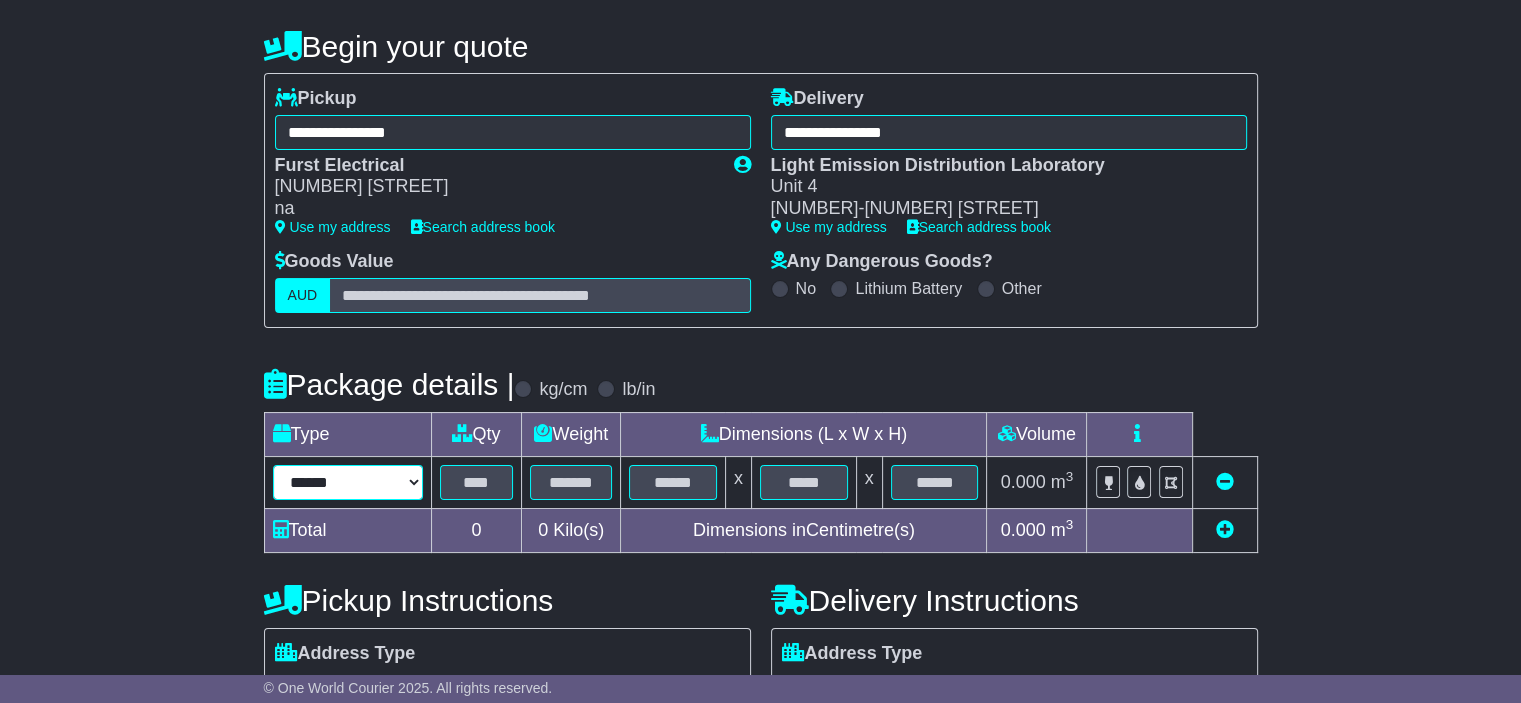 click on "****** ****** *** ******** ***** **** **** ****** *** *******" at bounding box center (348, 482) 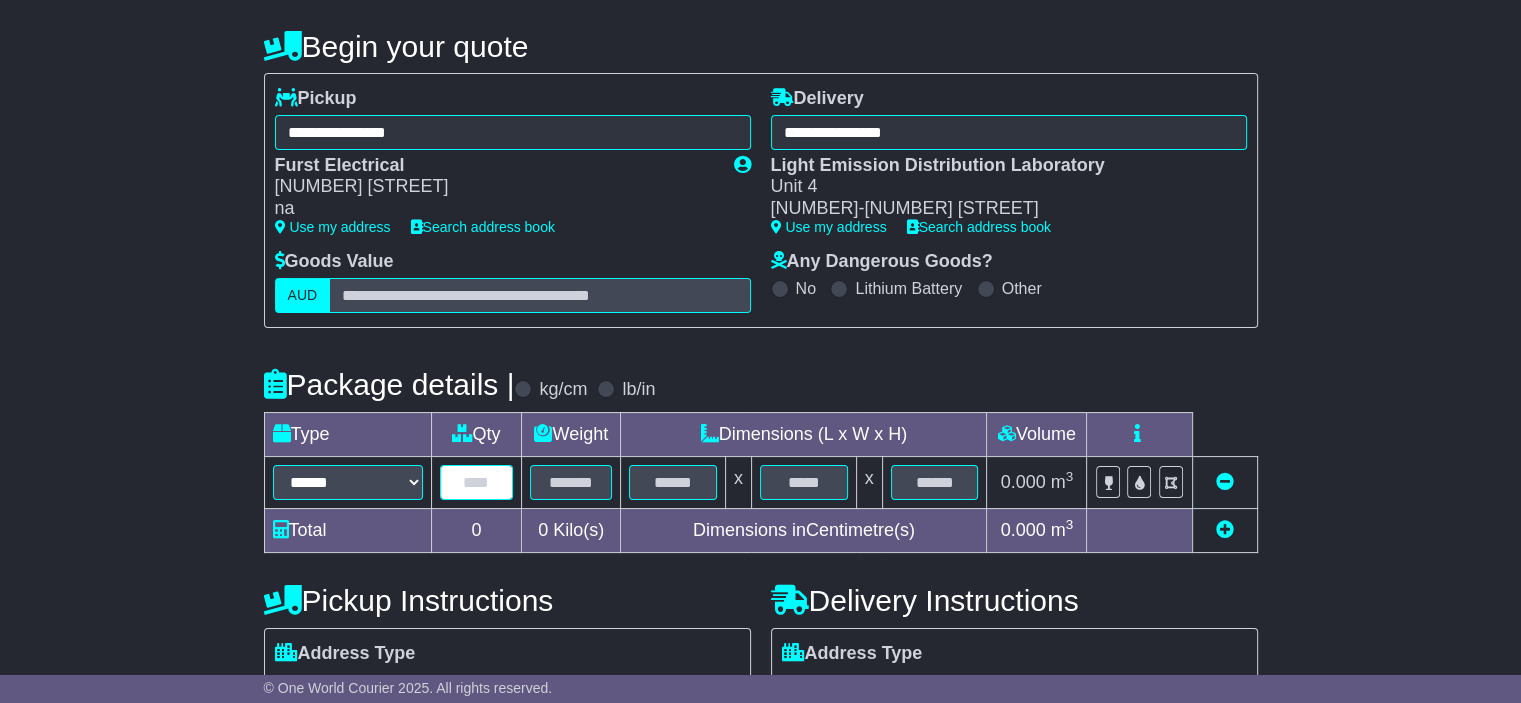 click at bounding box center [477, 482] 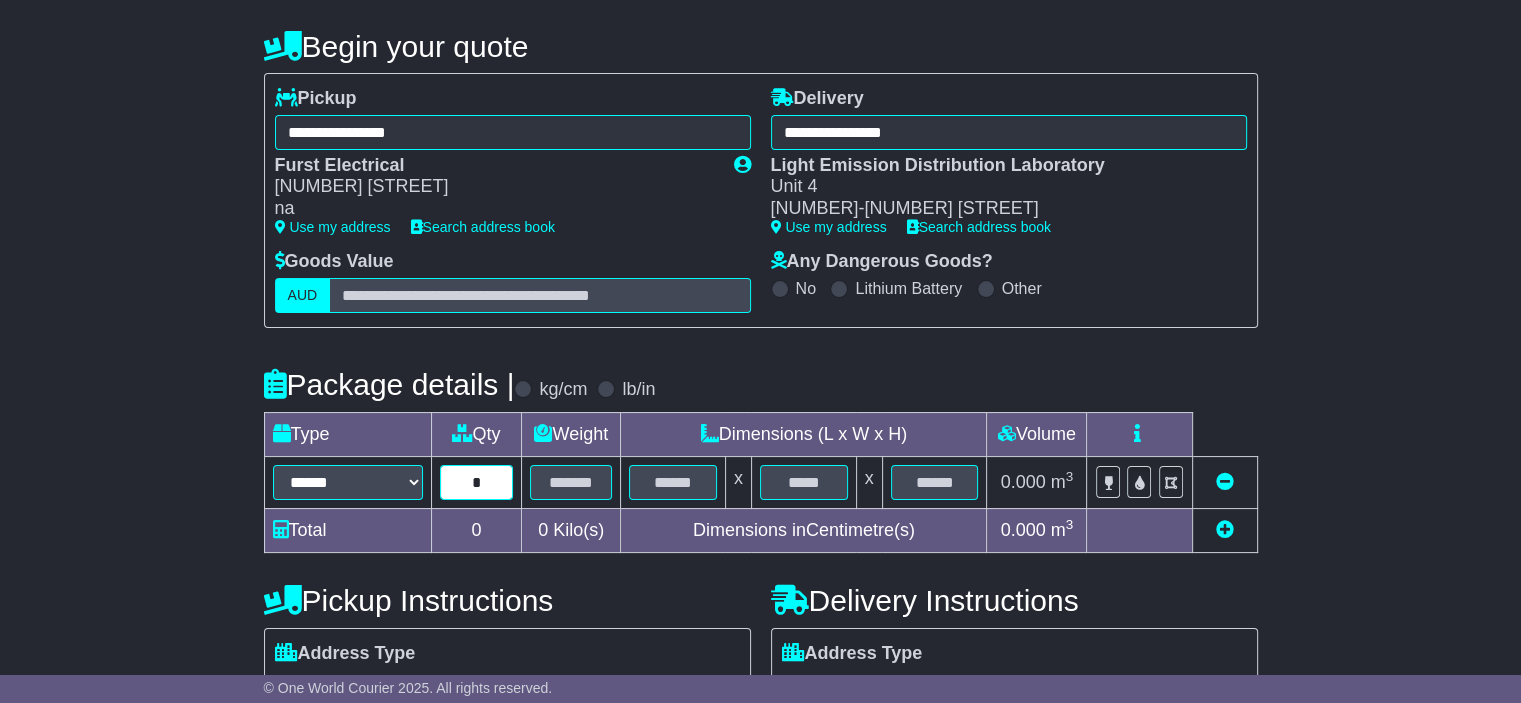 type on "*" 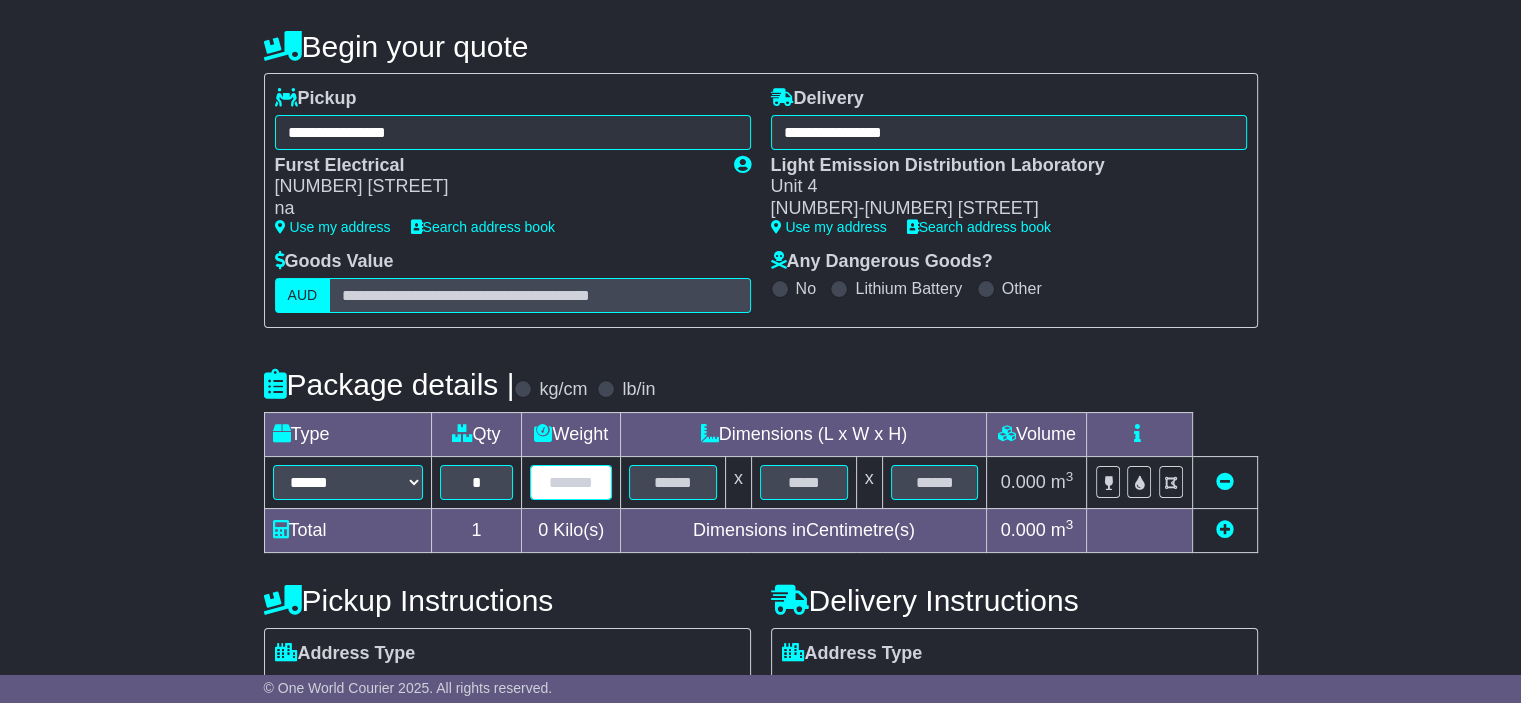 click at bounding box center [571, 482] 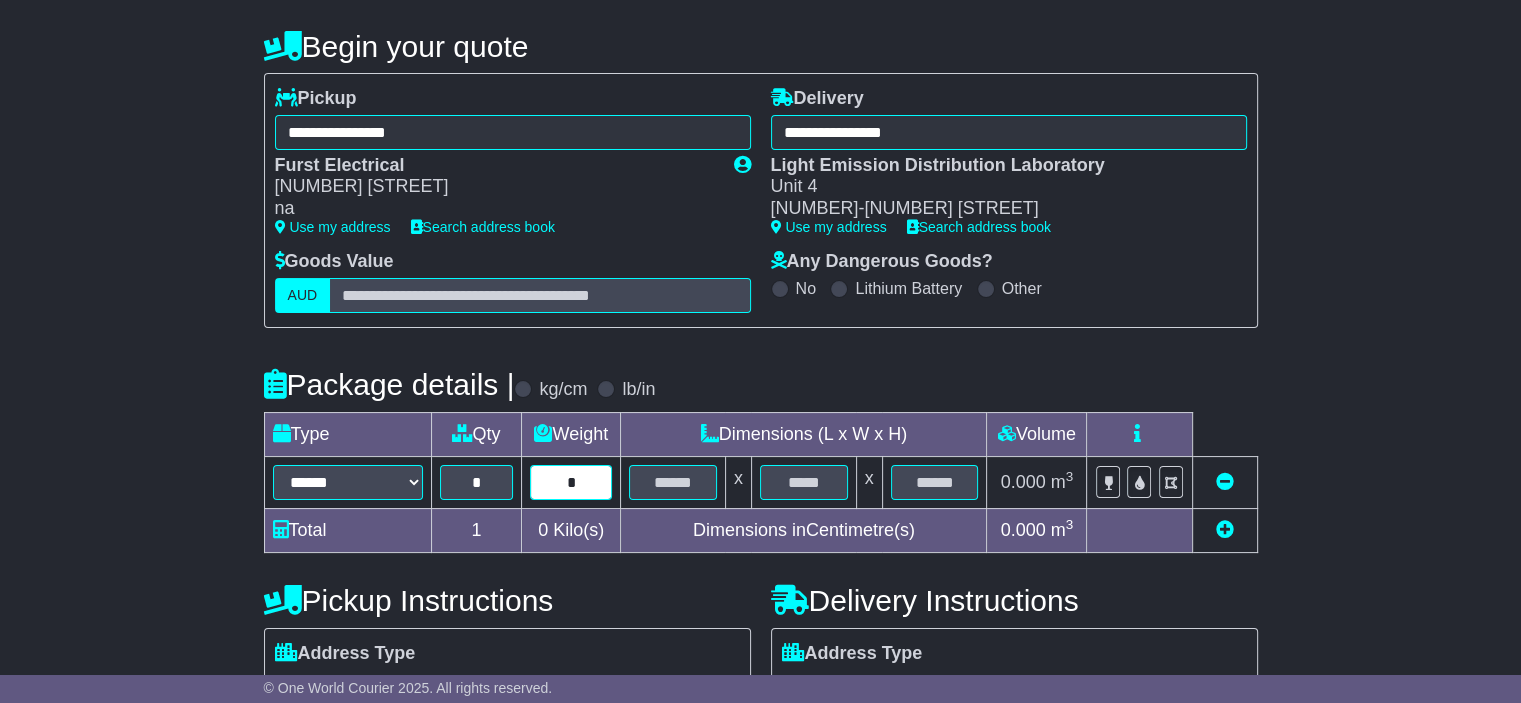 type on "*" 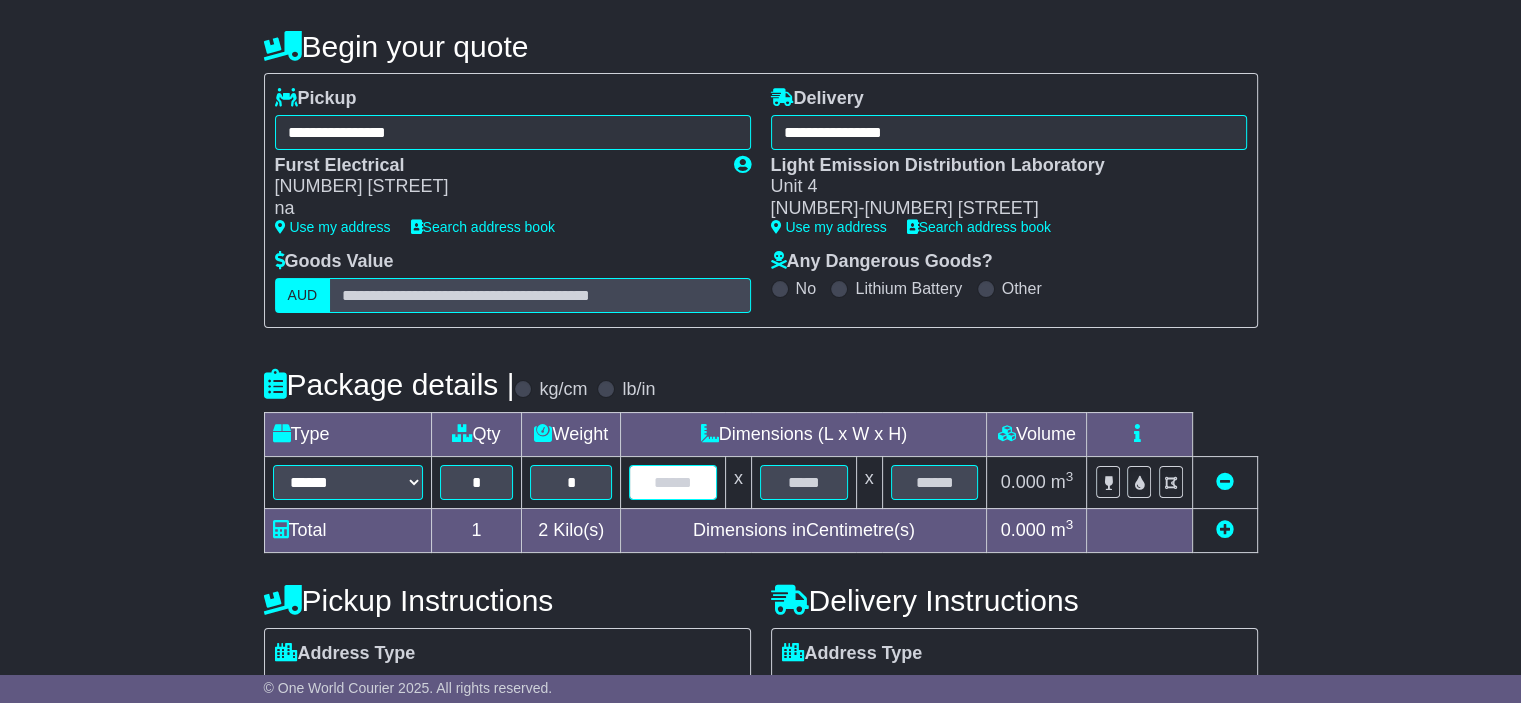 click at bounding box center [673, 482] 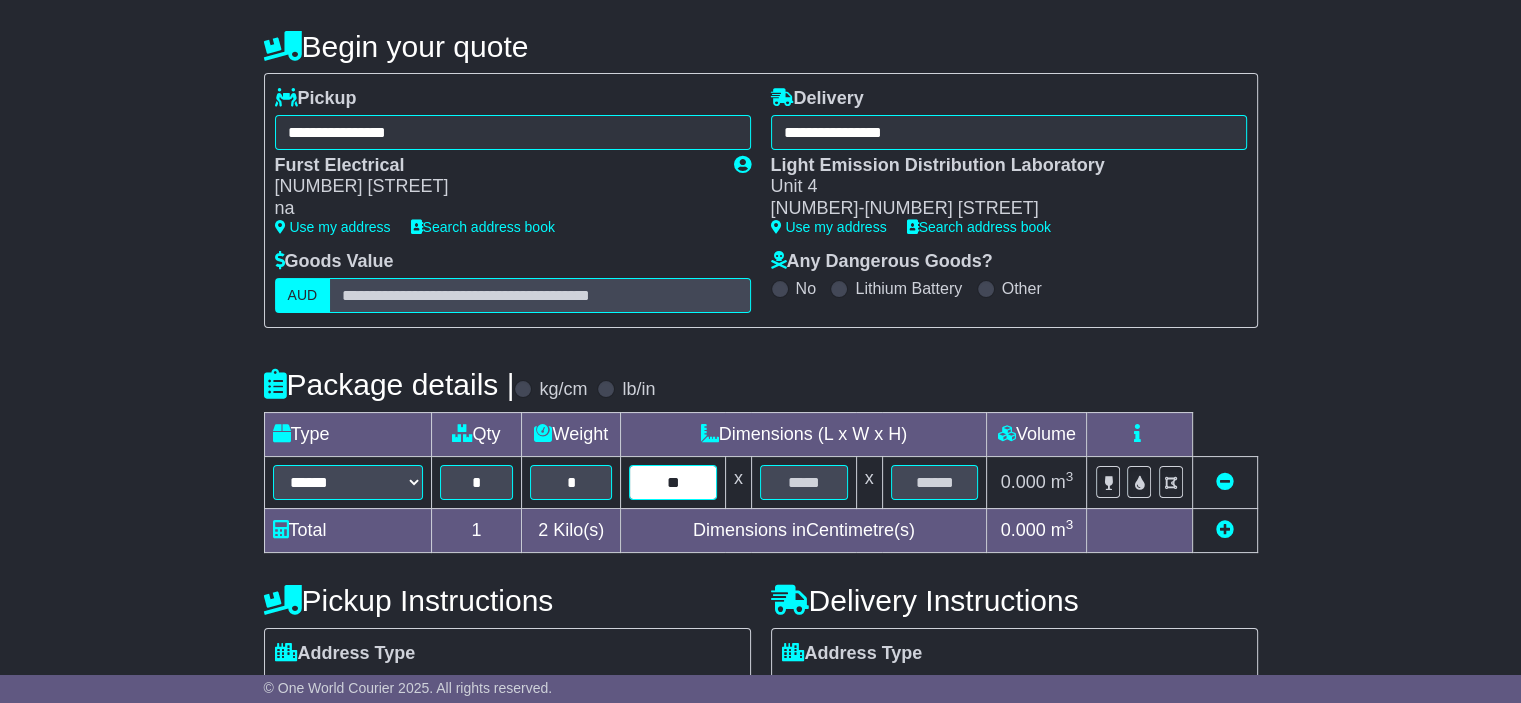 type on "**" 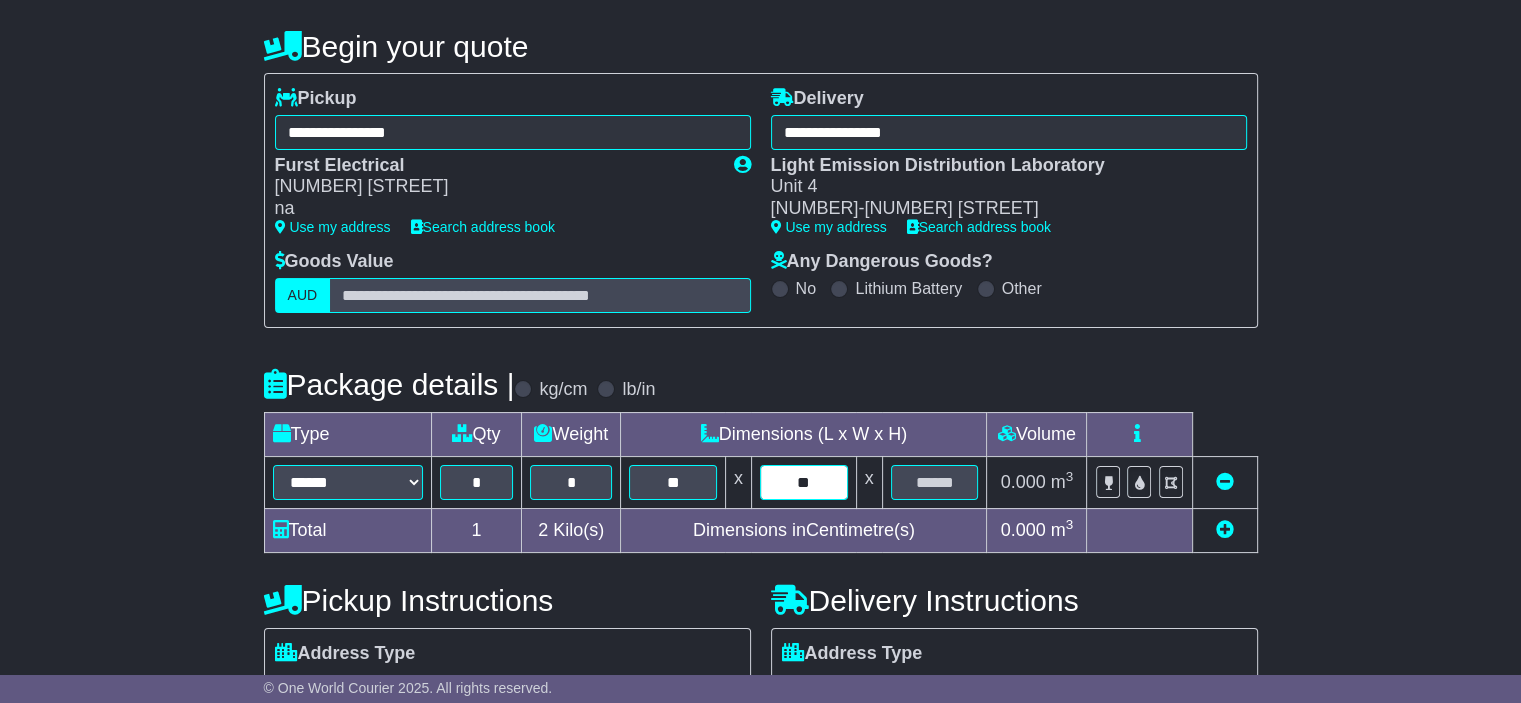 type on "**" 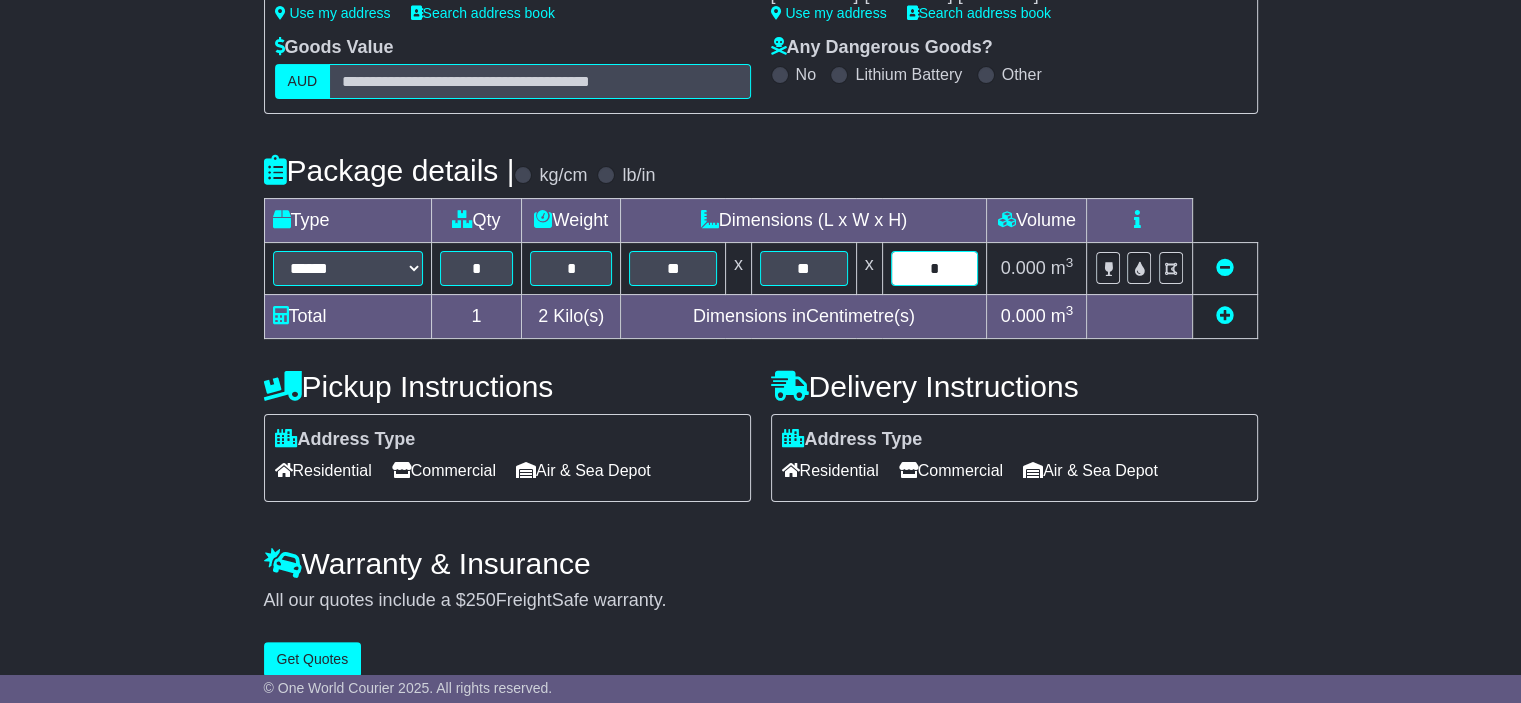 scroll, scrollTop: 396, scrollLeft: 0, axis: vertical 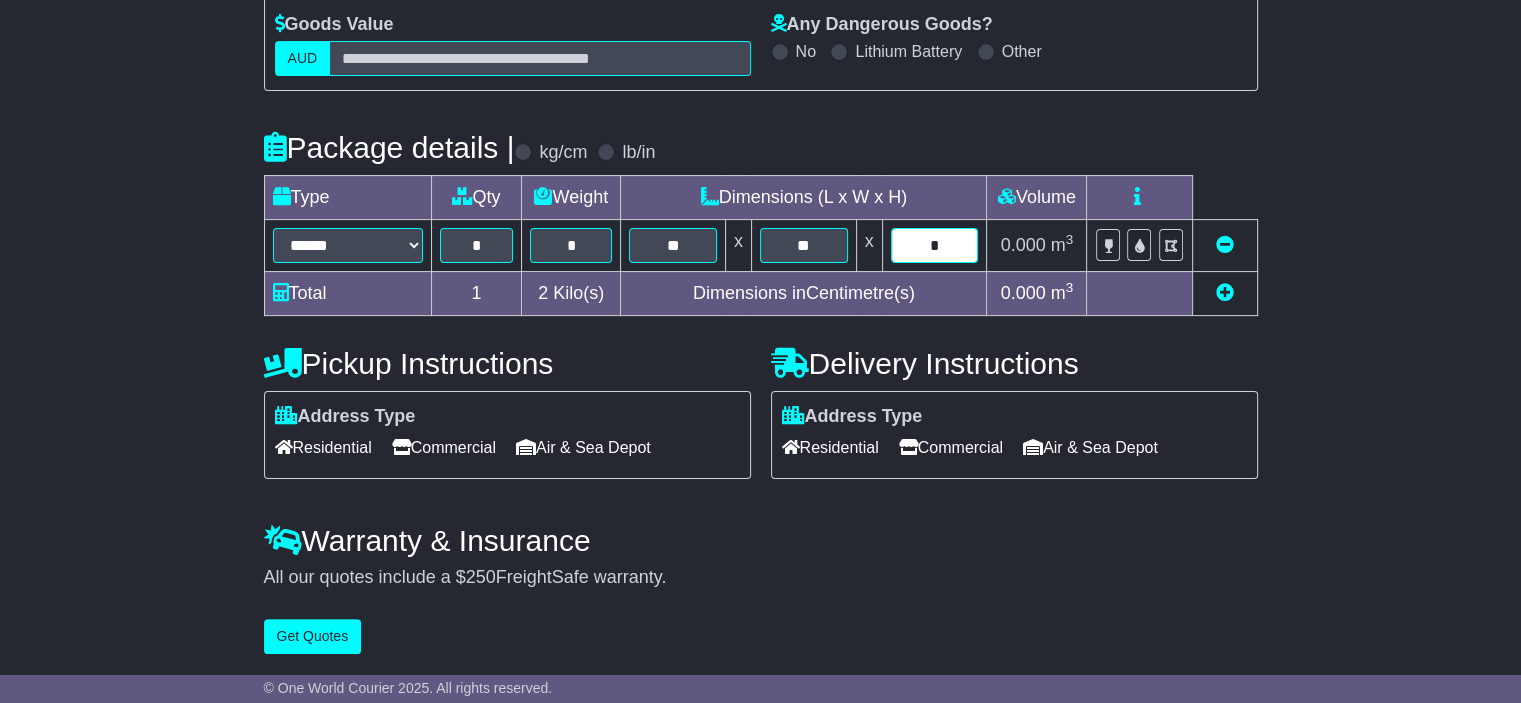 type on "*" 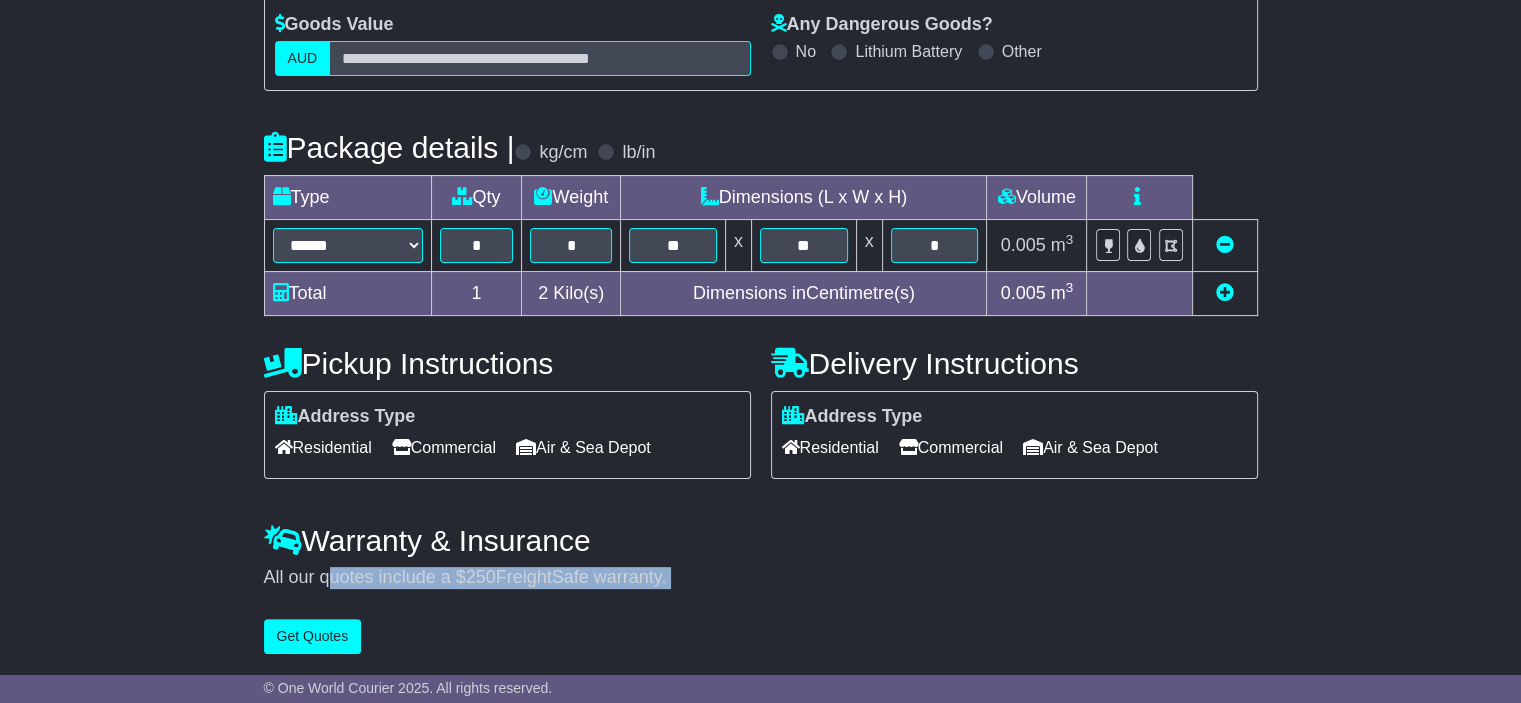 drag, startPoint x: 331, startPoint y: 564, endPoint x: 592, endPoint y: 535, distance: 262.60617 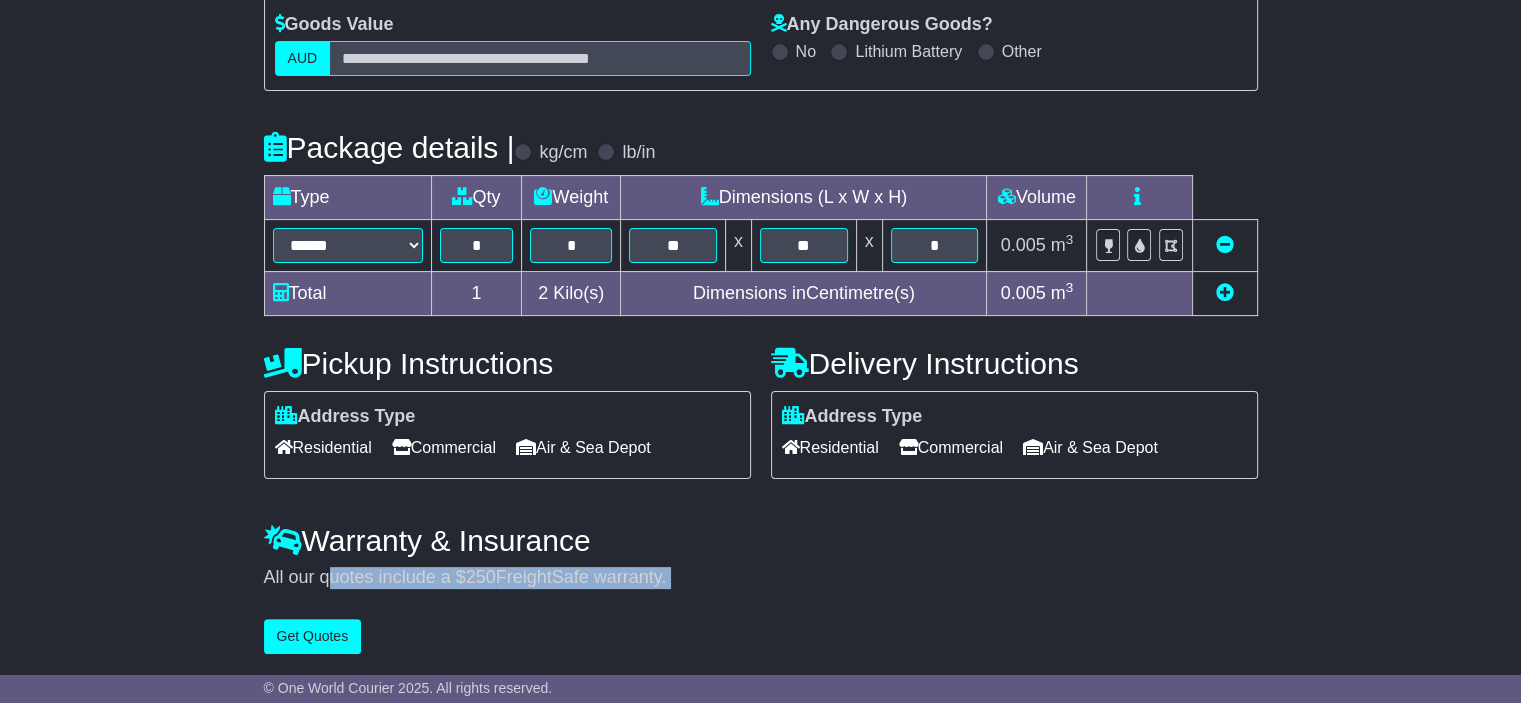 click on "Warranty & Insurance
All our quotes include a $ 250  FreightSafe warranty.
Transit Insurance Coverage for $ 0.00
Loss of your package
Damage to your package
If your package is stolen
For an extra $ 0.00  you're fully covered for the amount of $ .
Yes, add insurance cover
No, I'm happy with the included warranty" at bounding box center [761, 556] 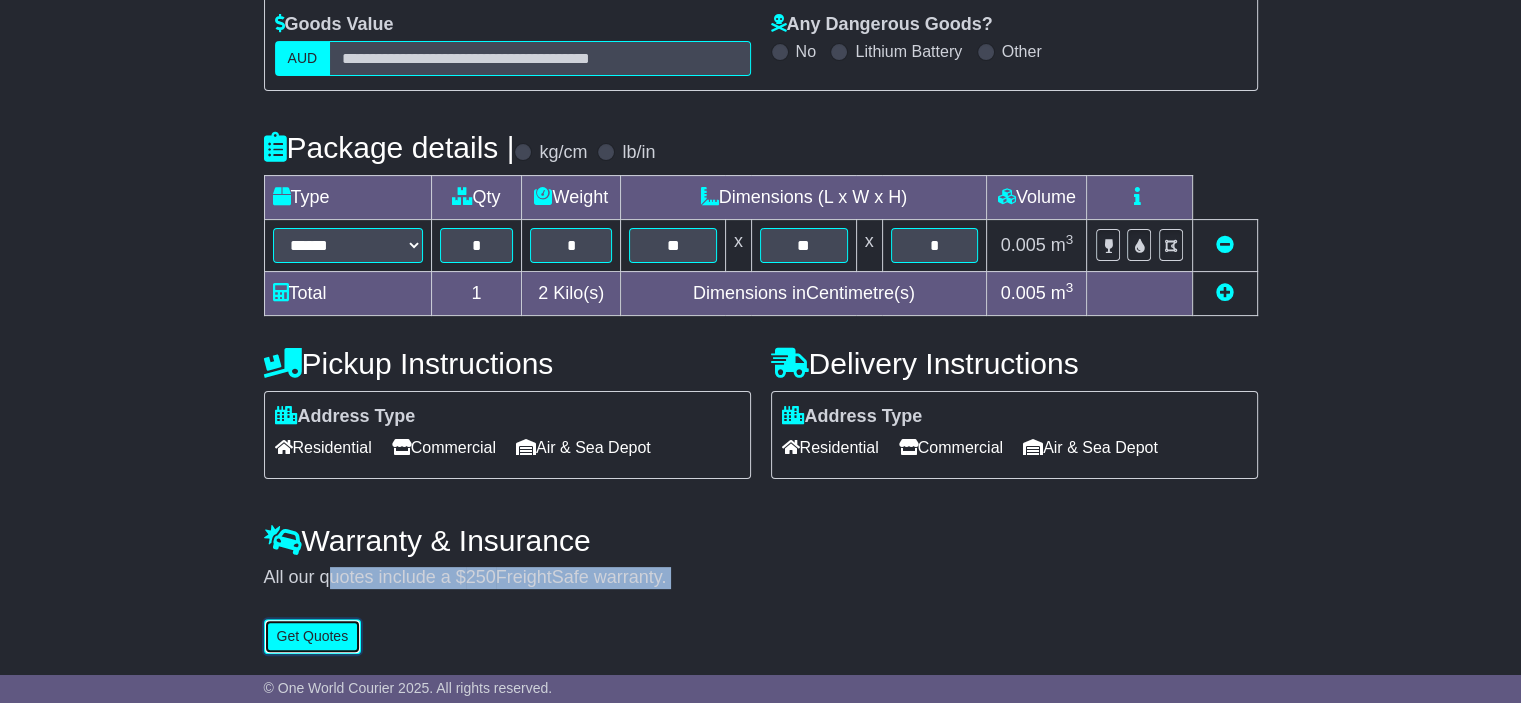 click on "Get Quotes" at bounding box center (313, 636) 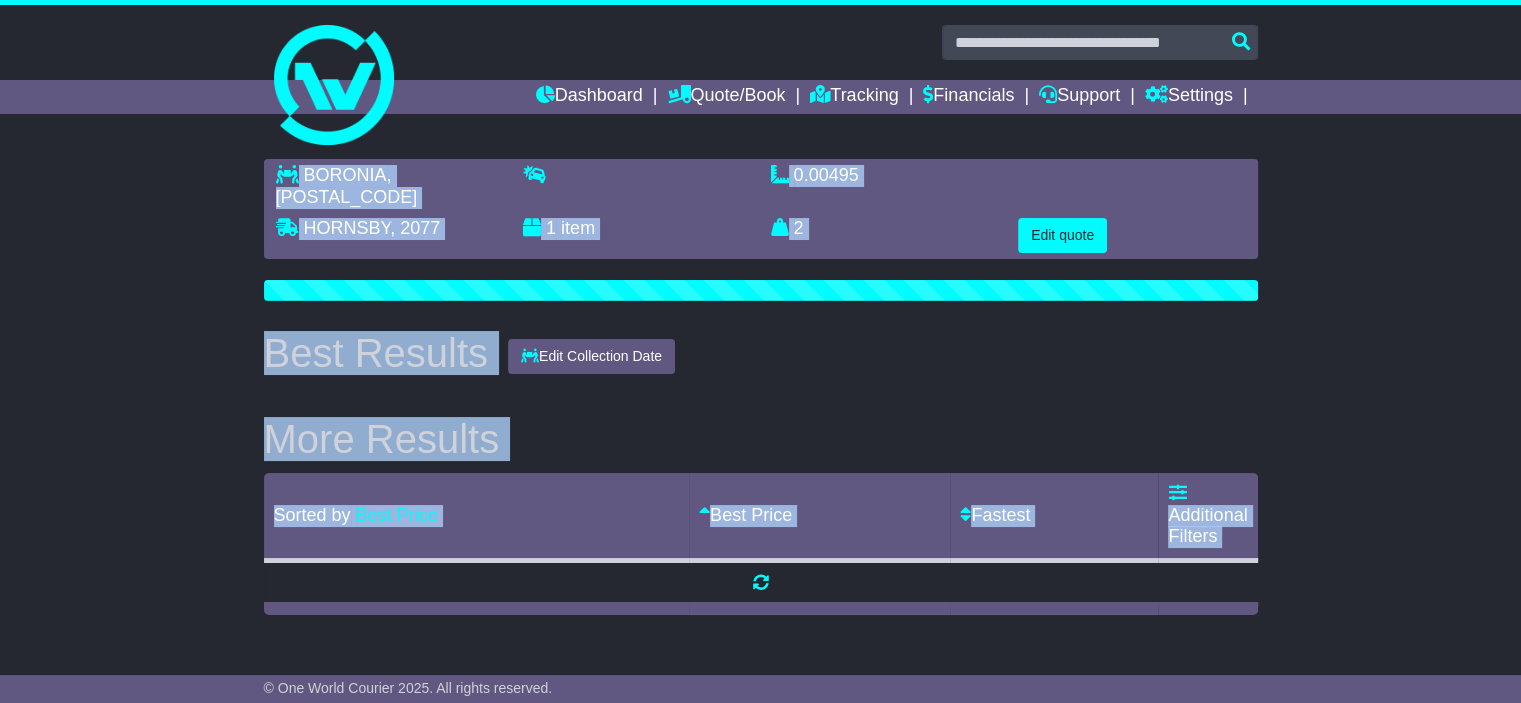 scroll, scrollTop: 0, scrollLeft: 0, axis: both 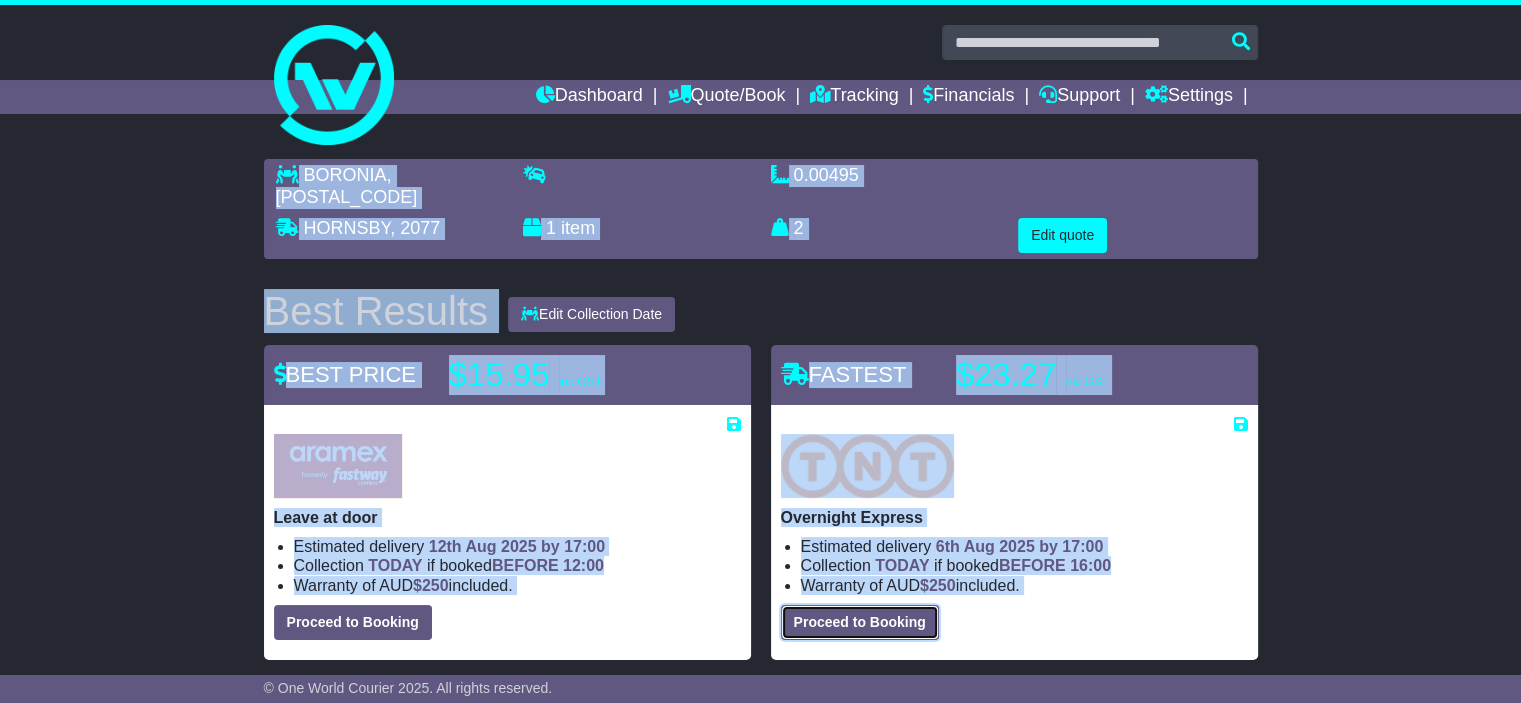 click on "Proceed to Booking" at bounding box center (860, 622) 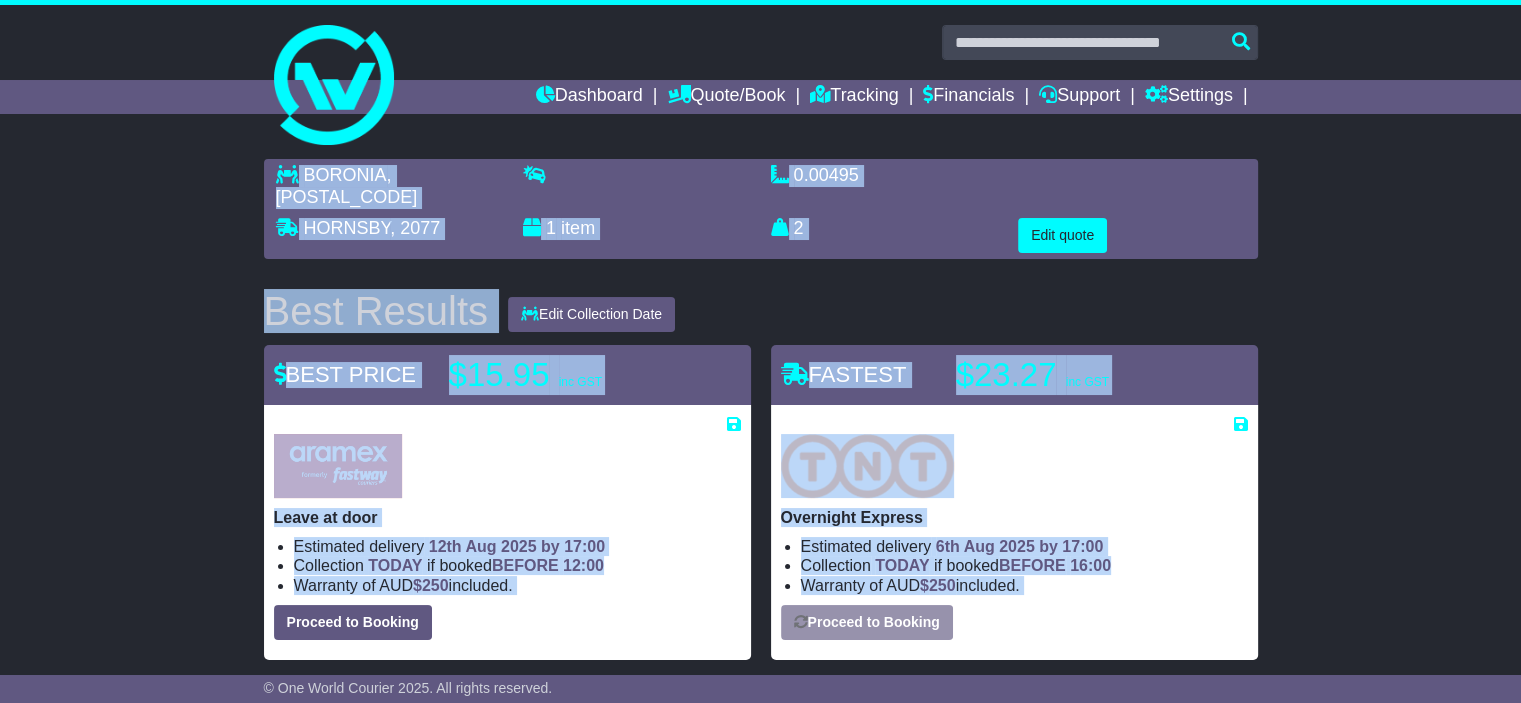 select on "****" 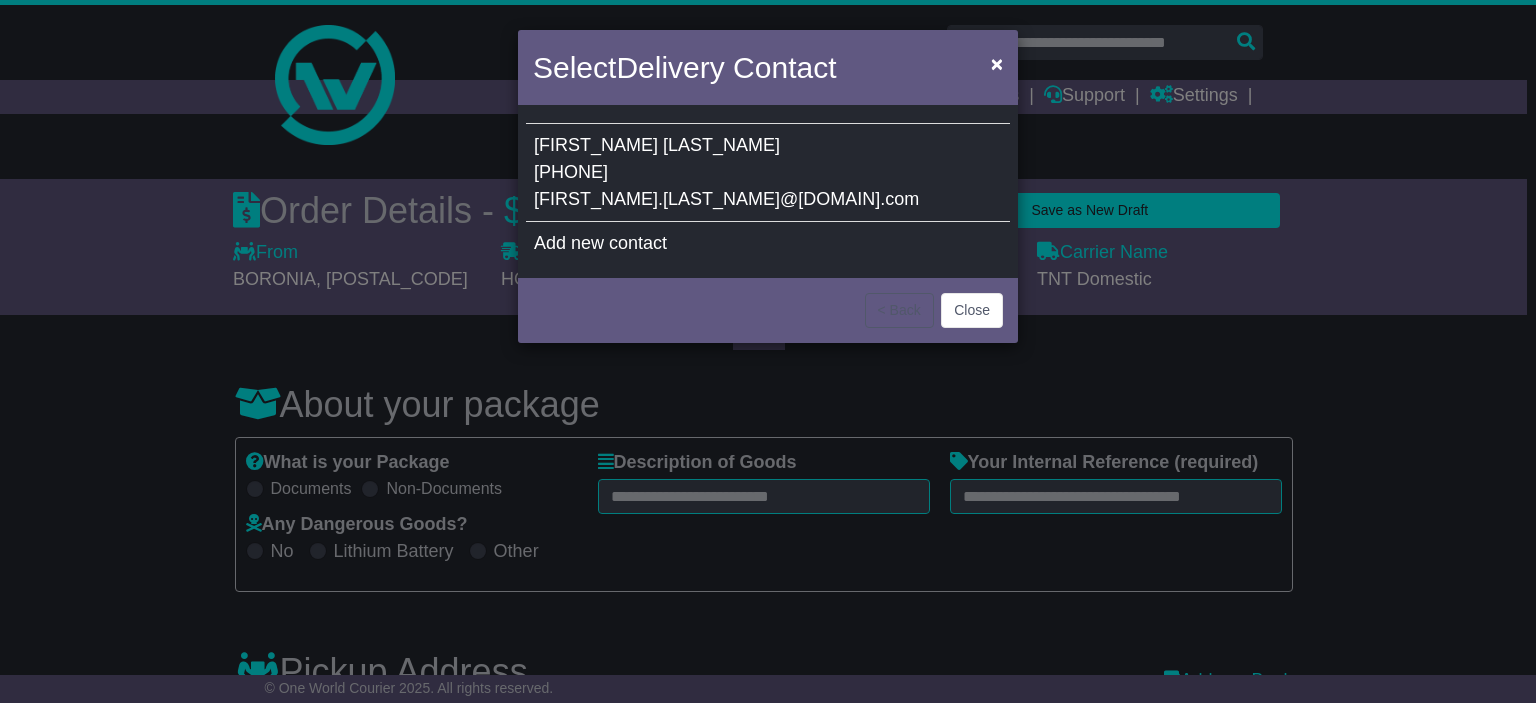click on "Alain   Yetendje
0294763097
alain.yetendje@gmail.com" at bounding box center [768, 173] 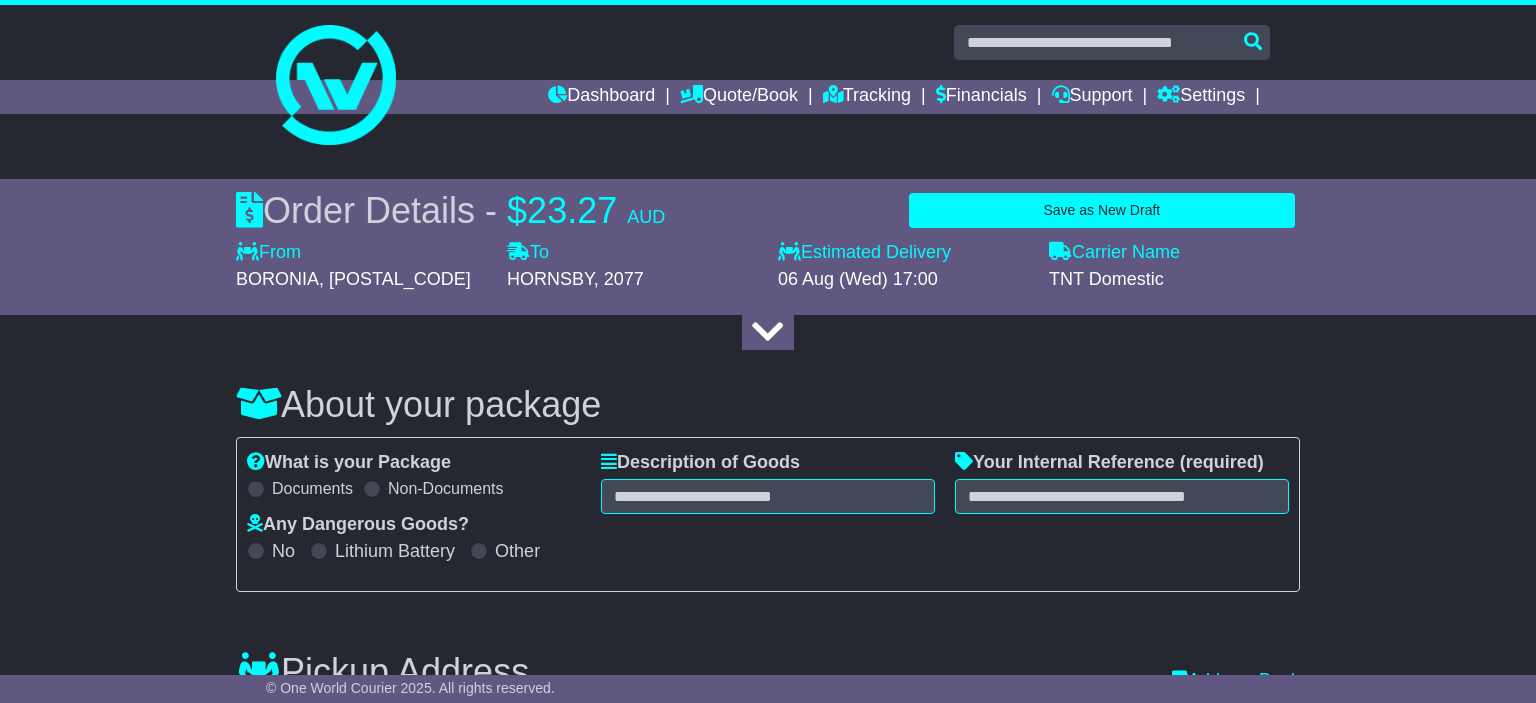 type on "*****" 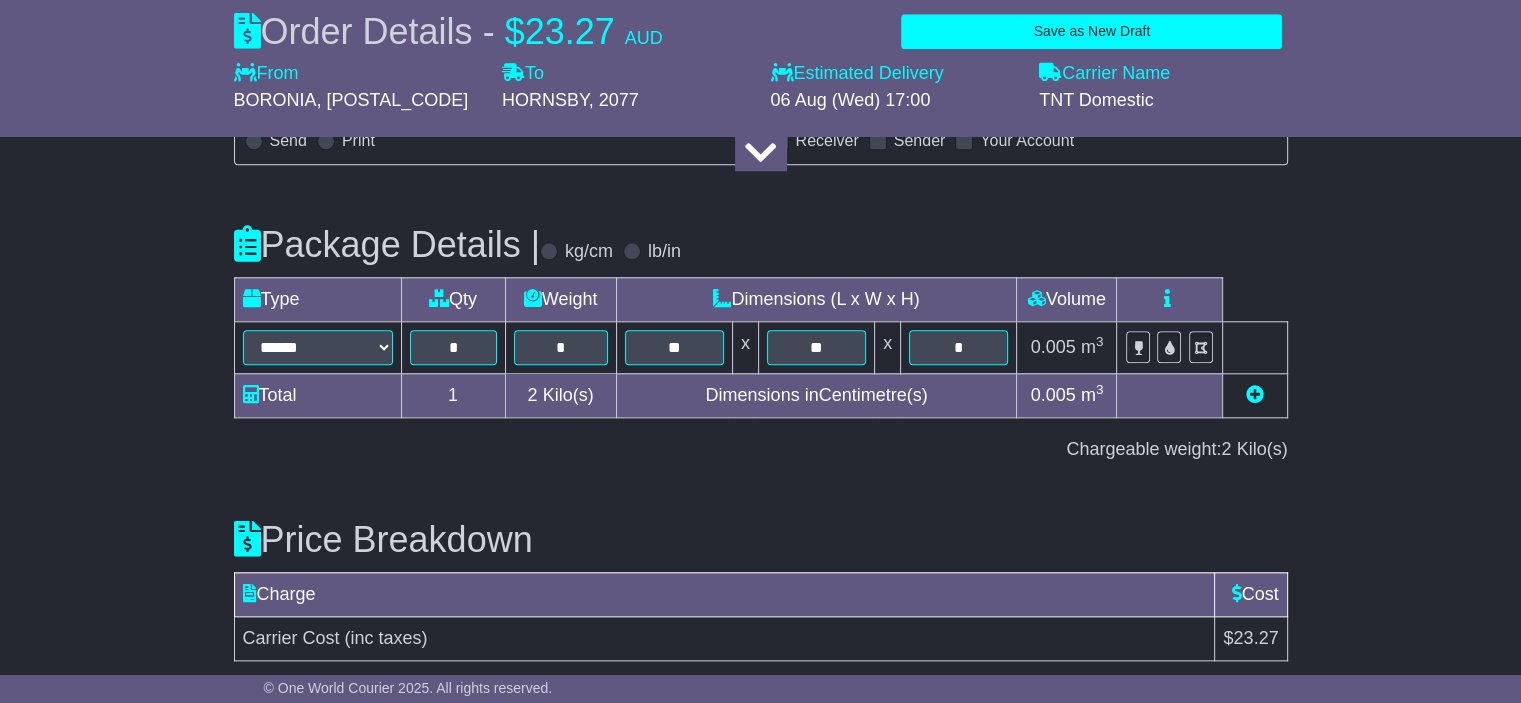 scroll, scrollTop: 2098, scrollLeft: 0, axis: vertical 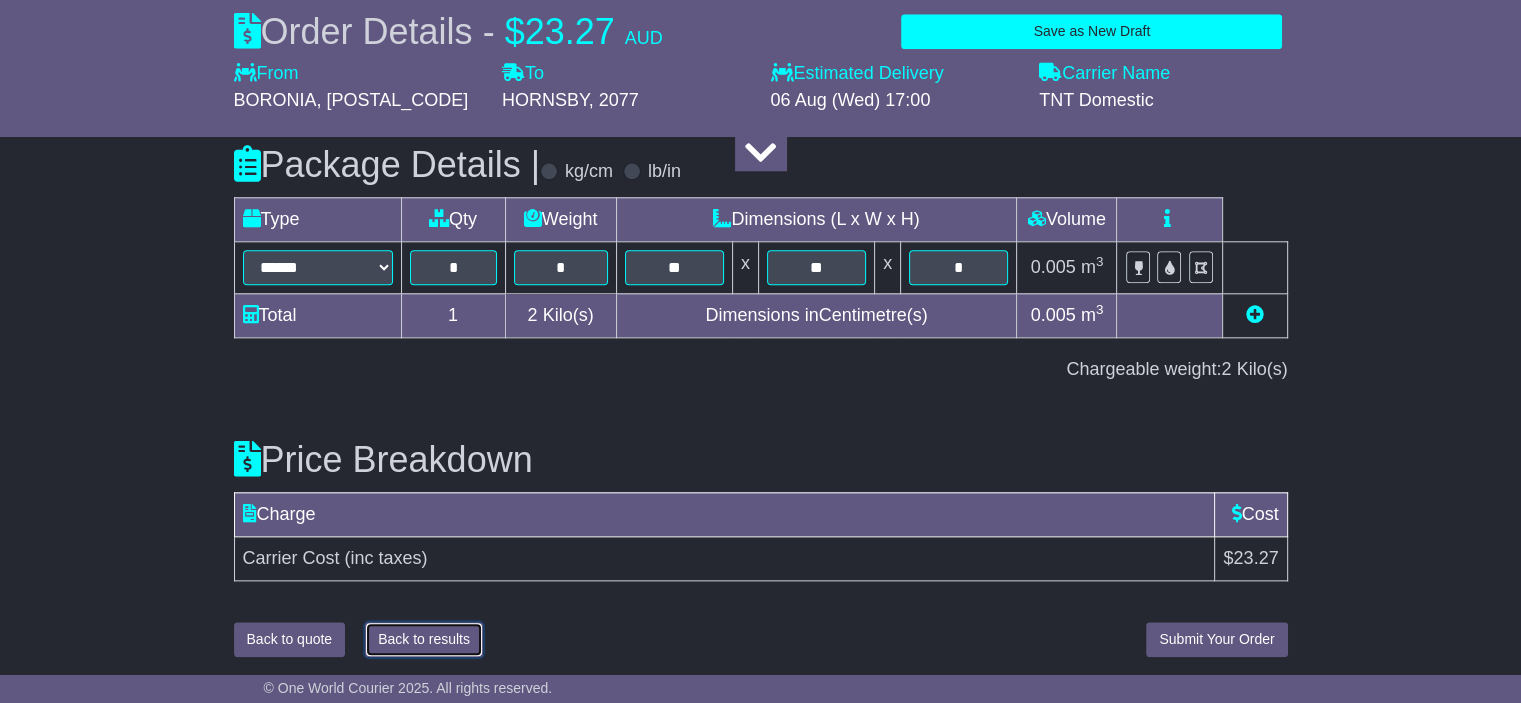 click on "Back to results" at bounding box center (424, 639) 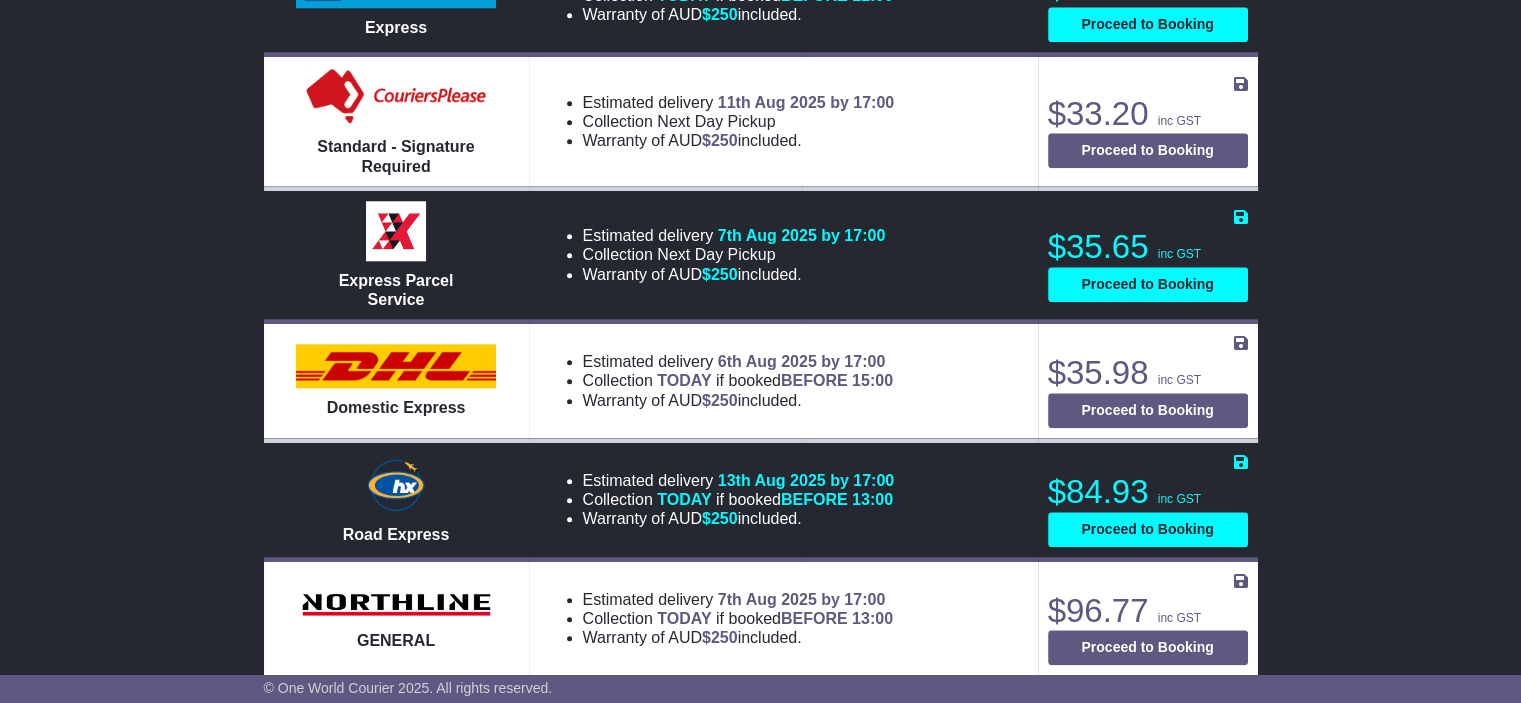 scroll, scrollTop: 0, scrollLeft: 0, axis: both 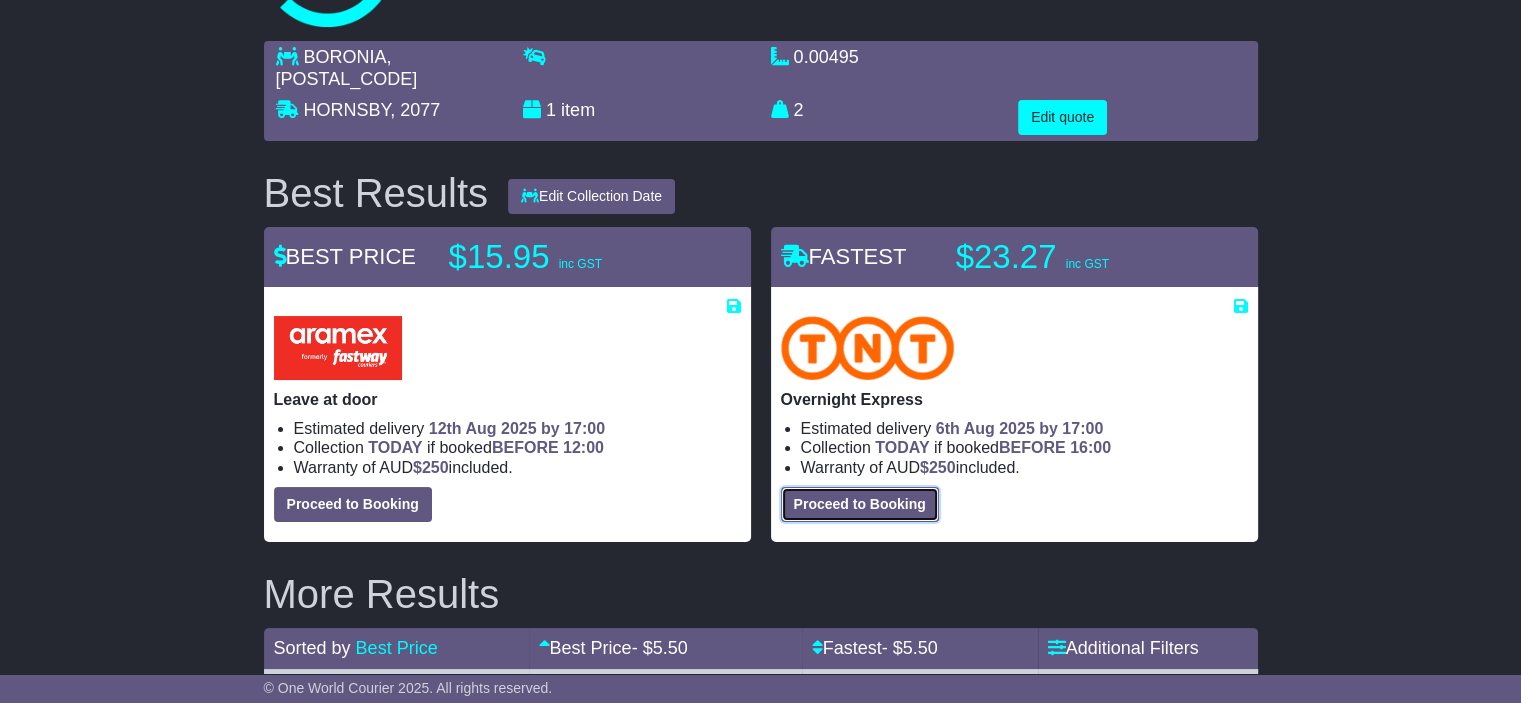 click on "Proceed to Booking" at bounding box center [860, 504] 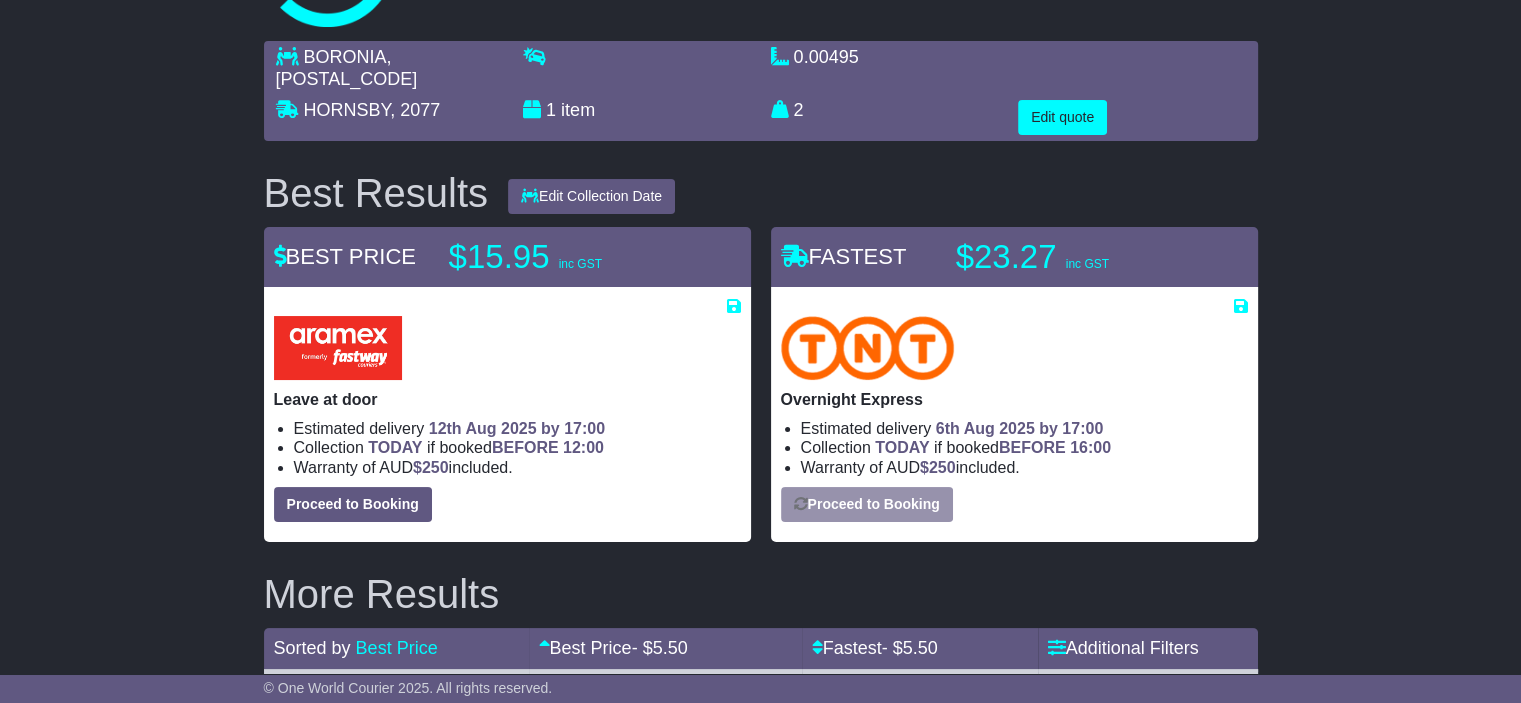 select on "****" 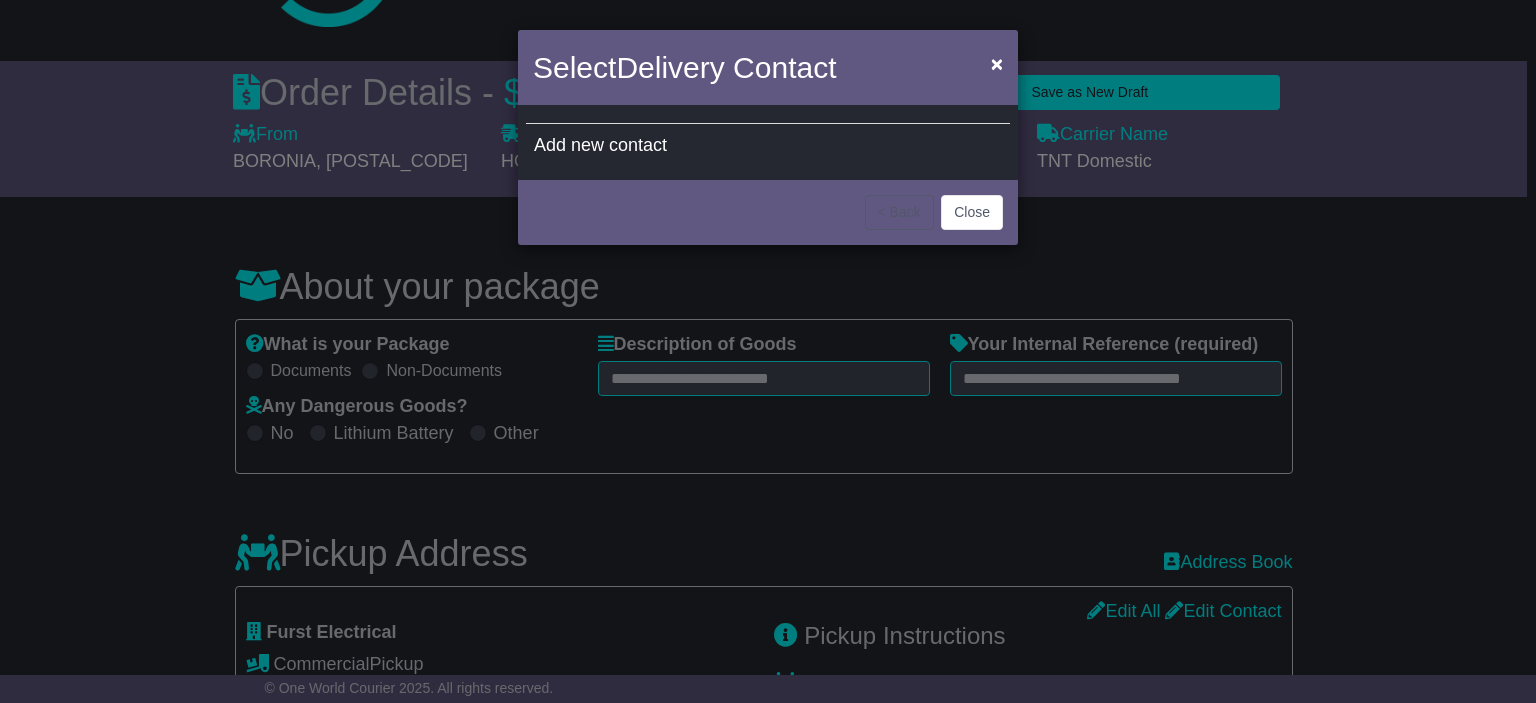 select 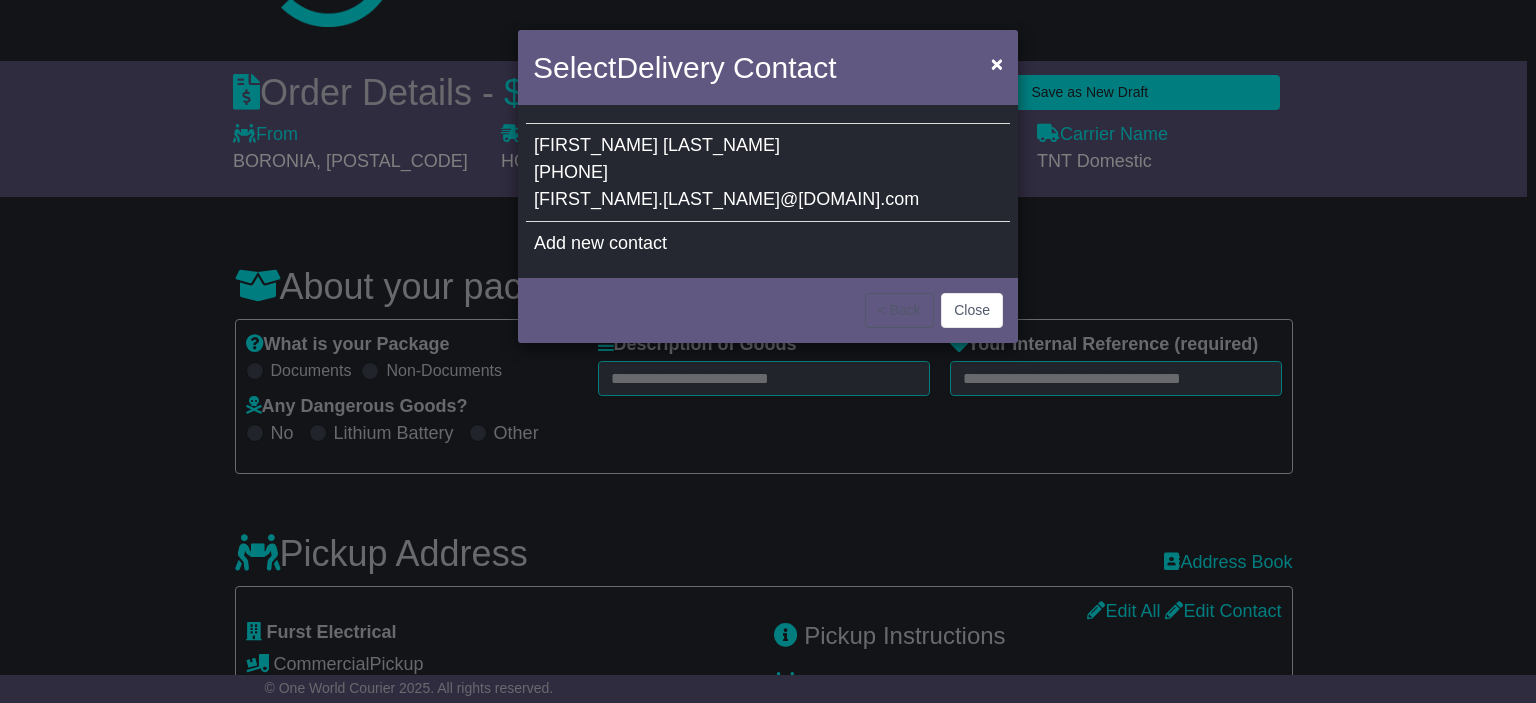 click on "Alain   Yetendje
0294763097
alain.yetendje@gmail.com" at bounding box center [768, 173] 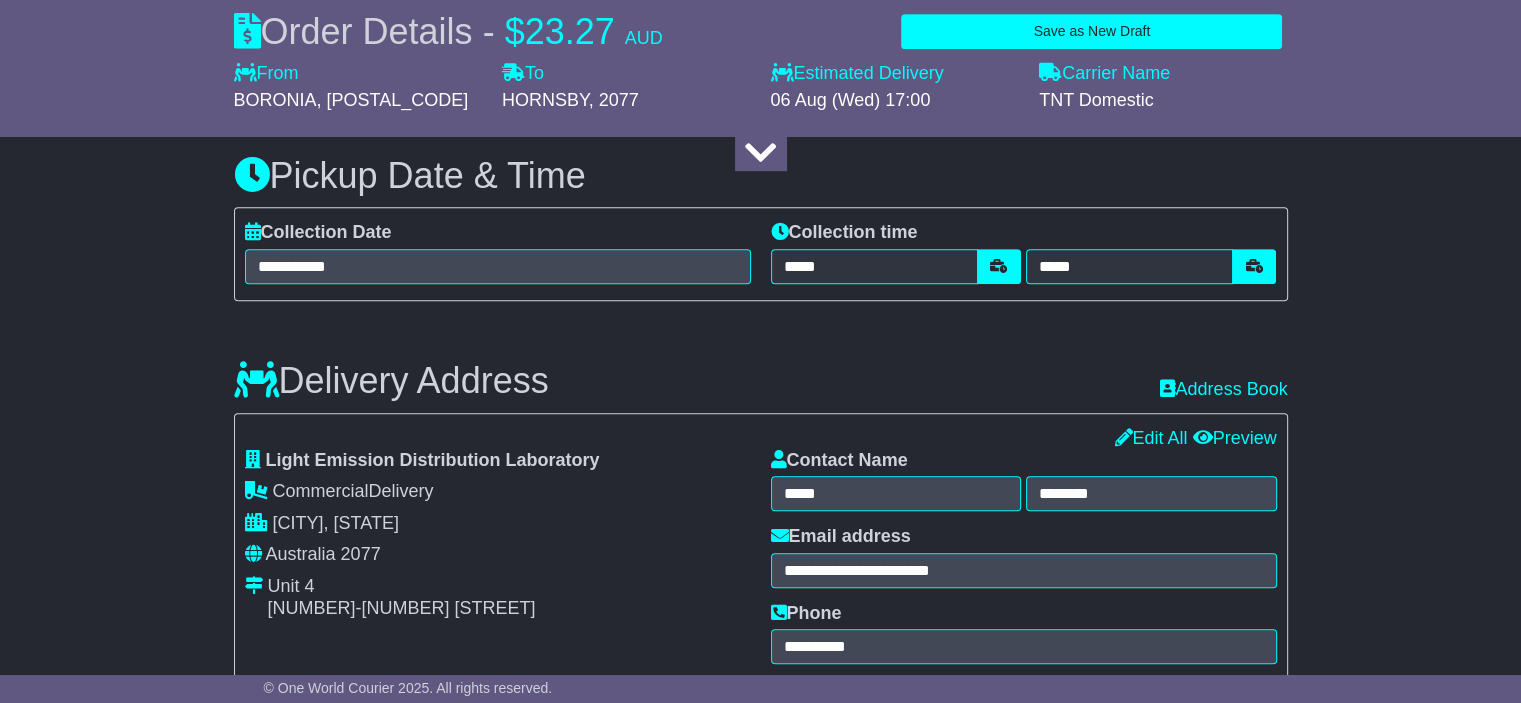 scroll, scrollTop: 934, scrollLeft: 0, axis: vertical 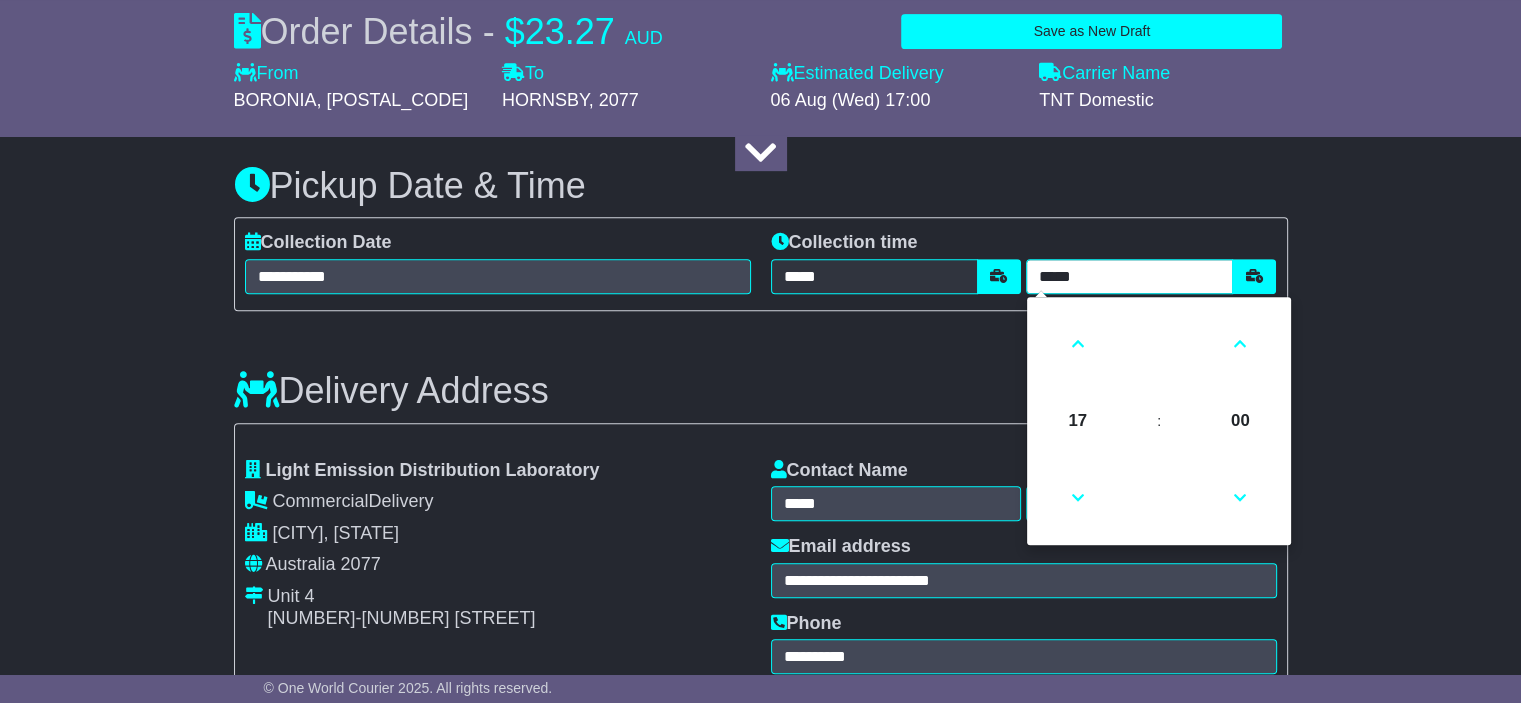 click on "*****" at bounding box center (1129, 276) 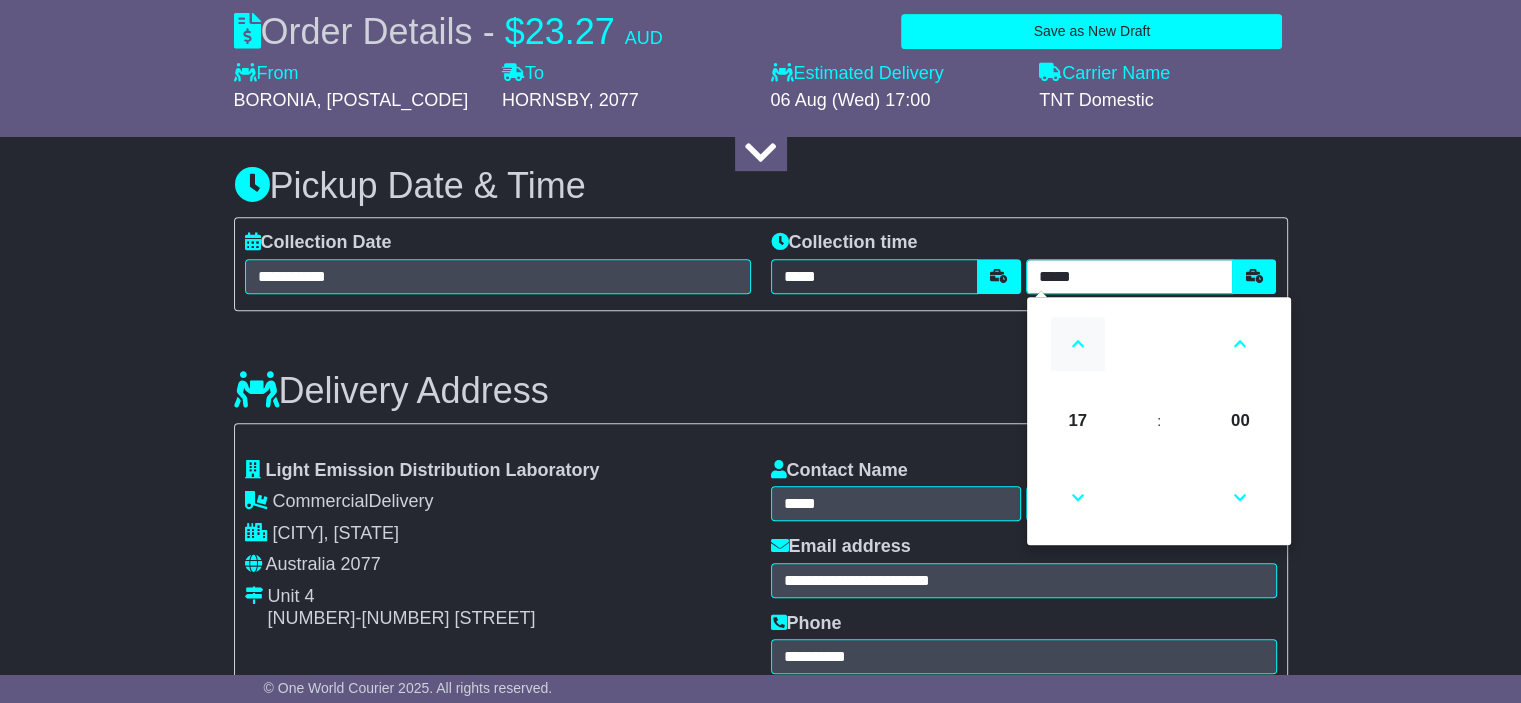 click at bounding box center (1078, 344) 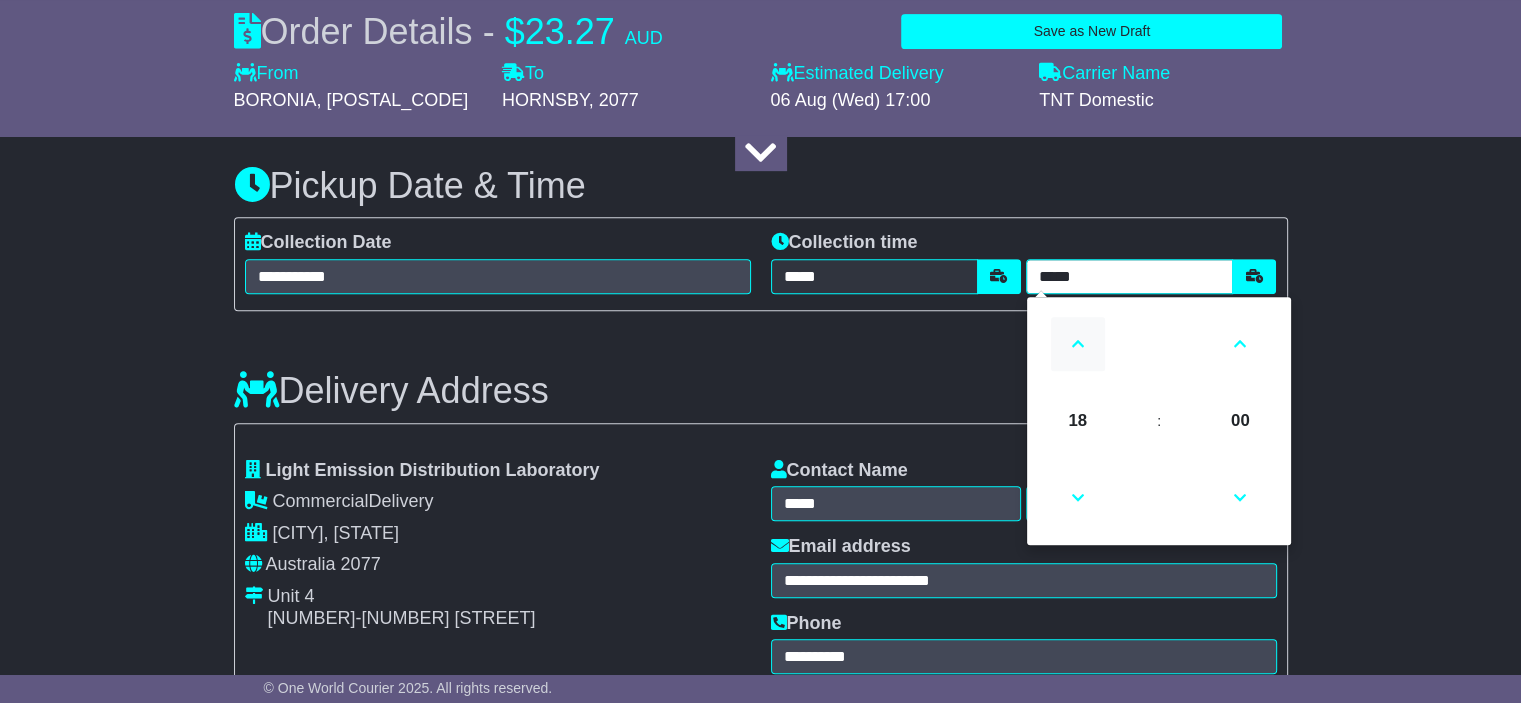 click at bounding box center [1078, 344] 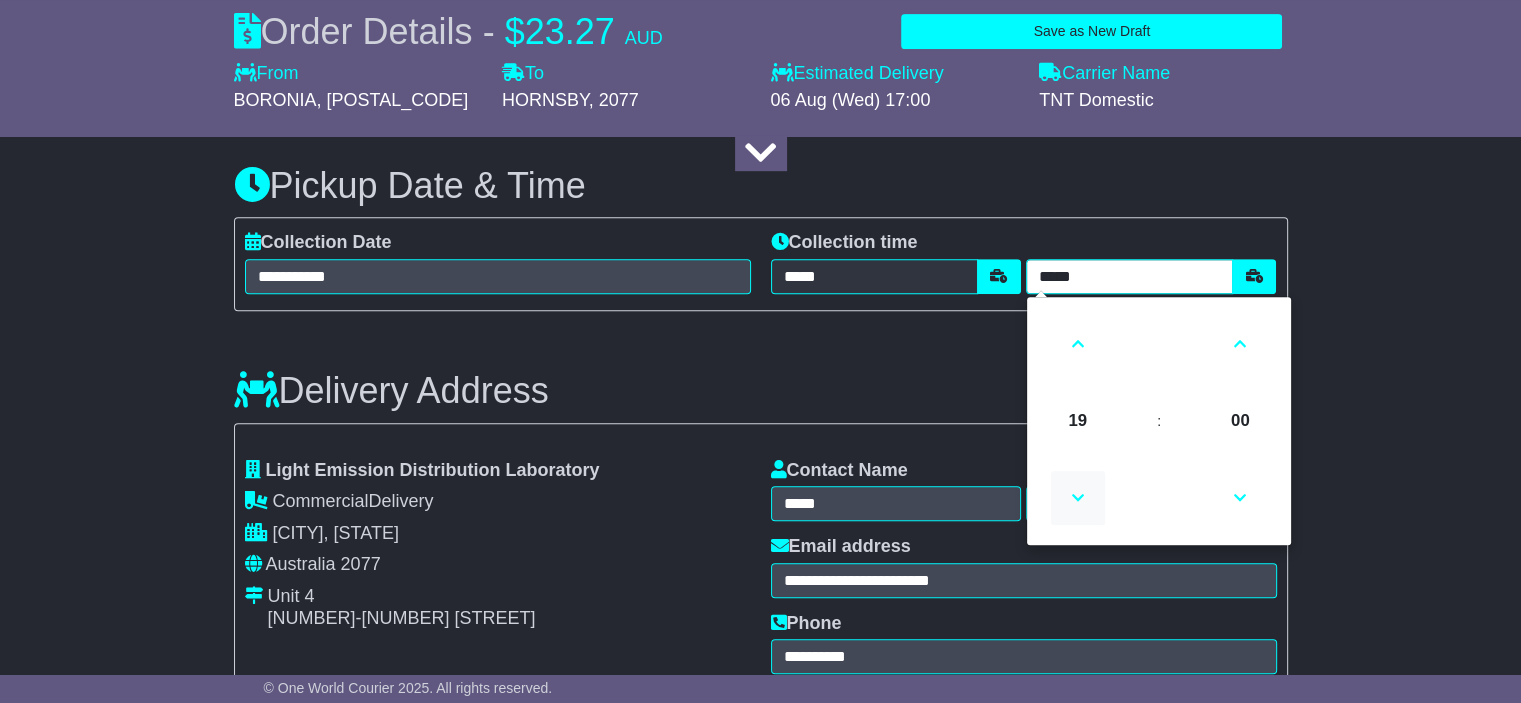 click at bounding box center (1078, 498) 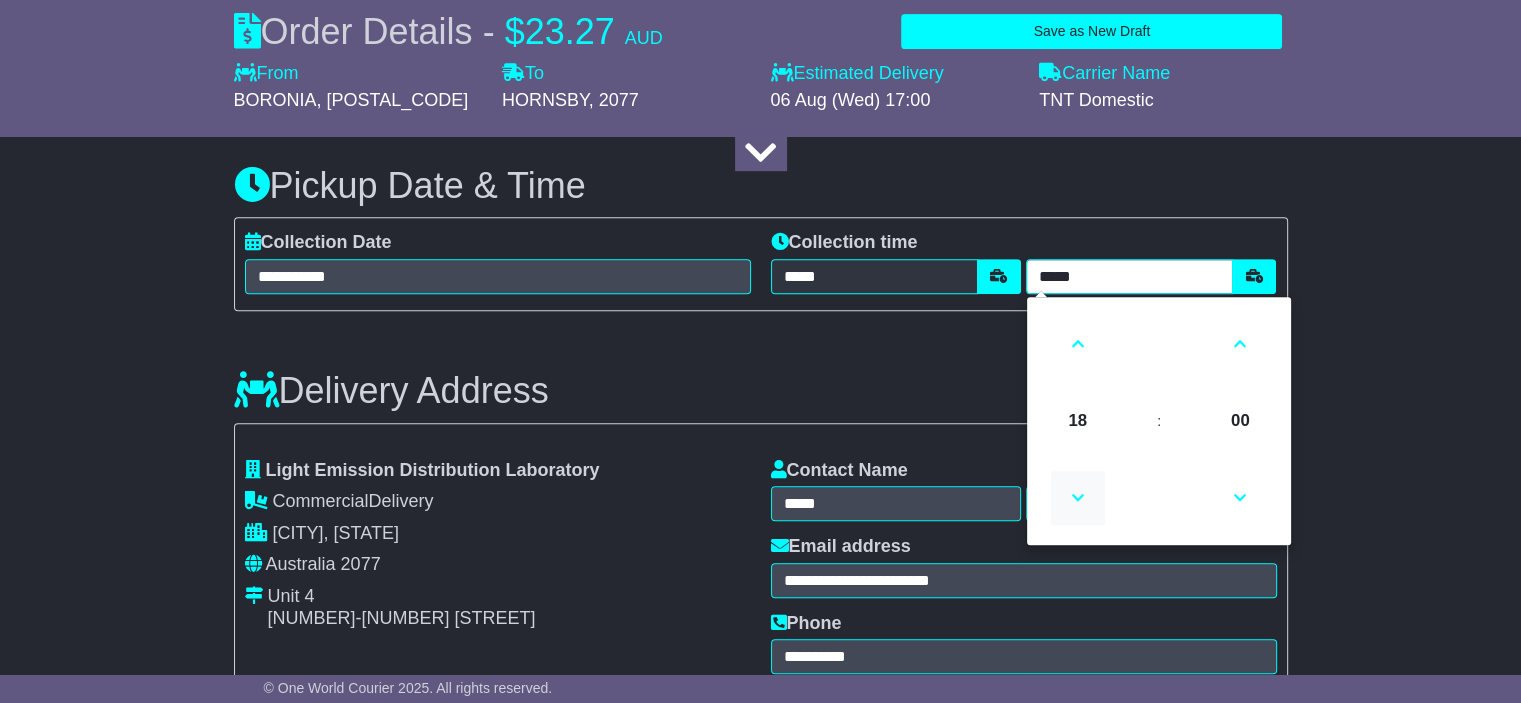click at bounding box center (1078, 498) 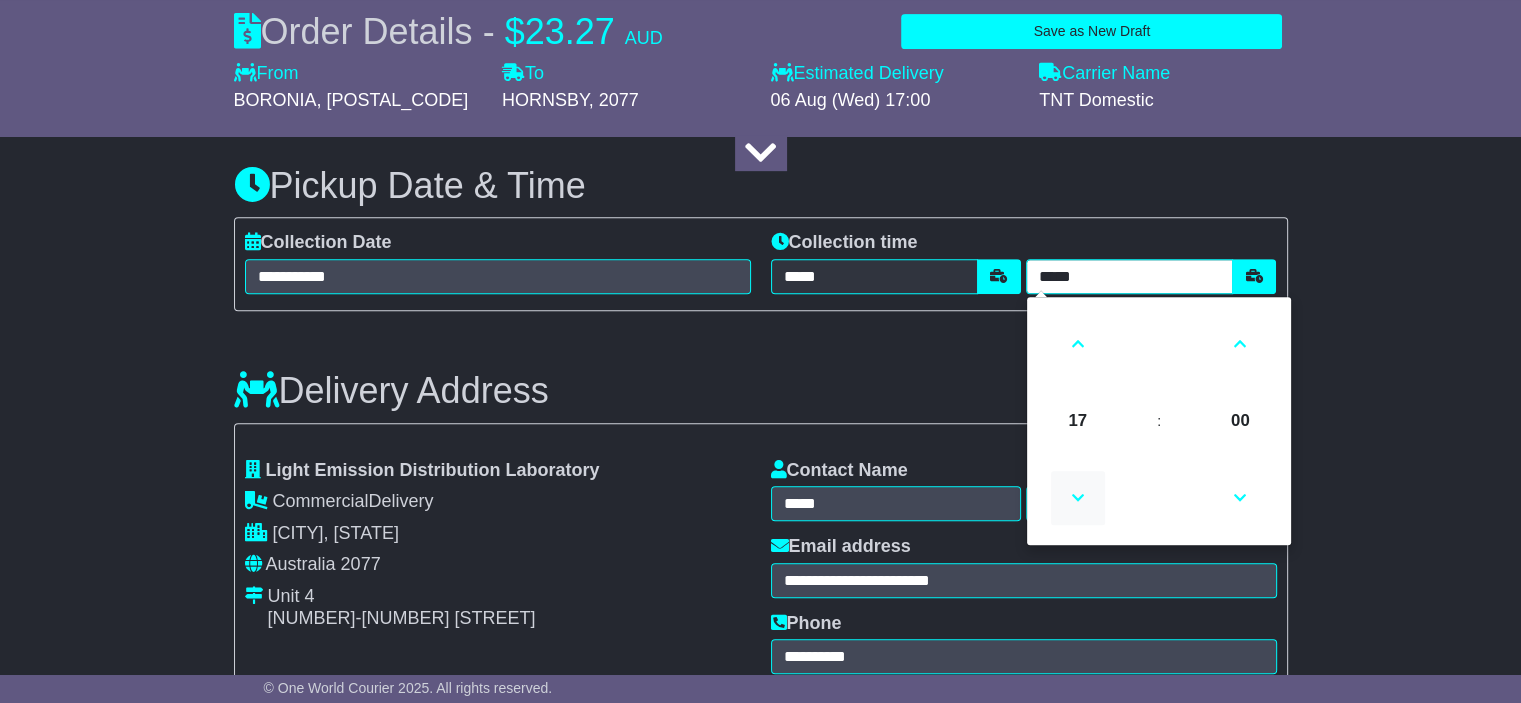 click at bounding box center (1078, 498) 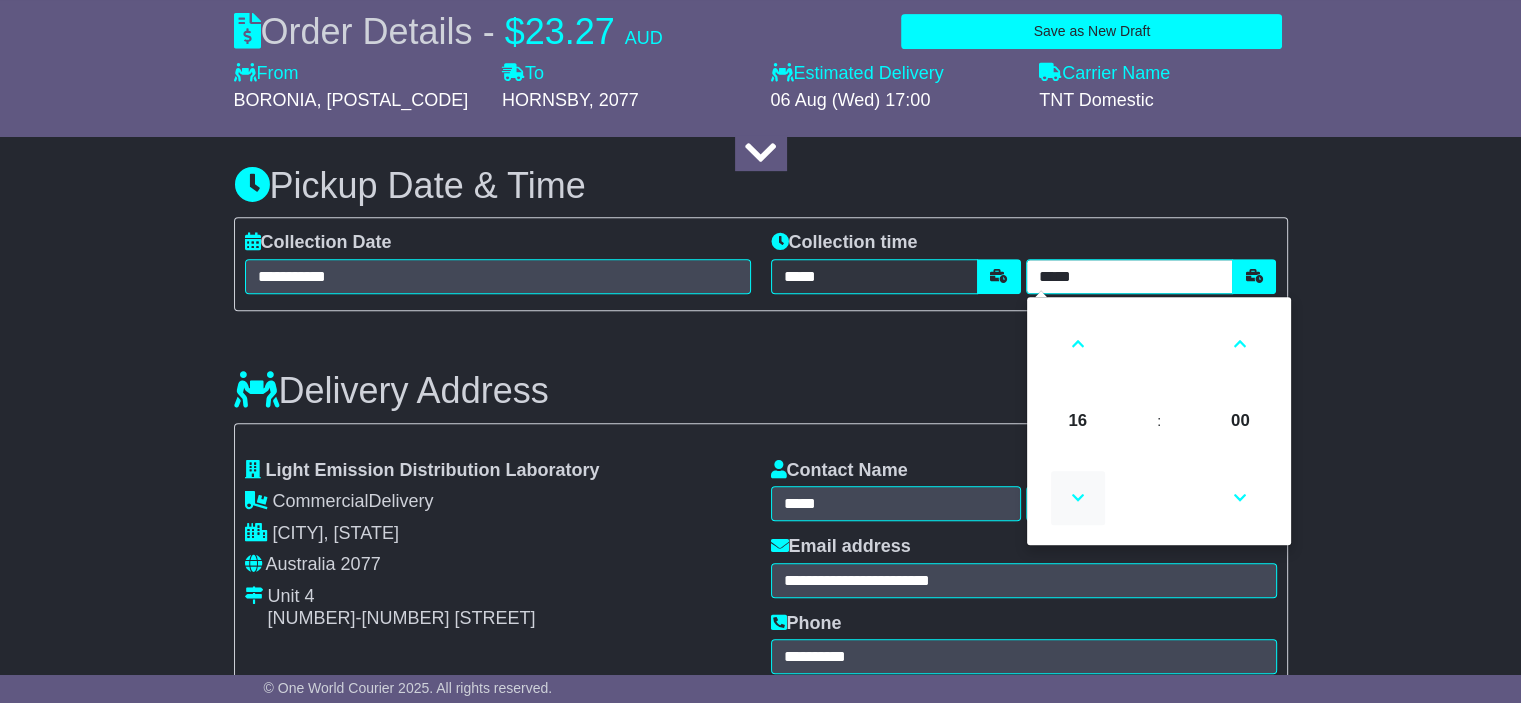 click at bounding box center [1078, 498] 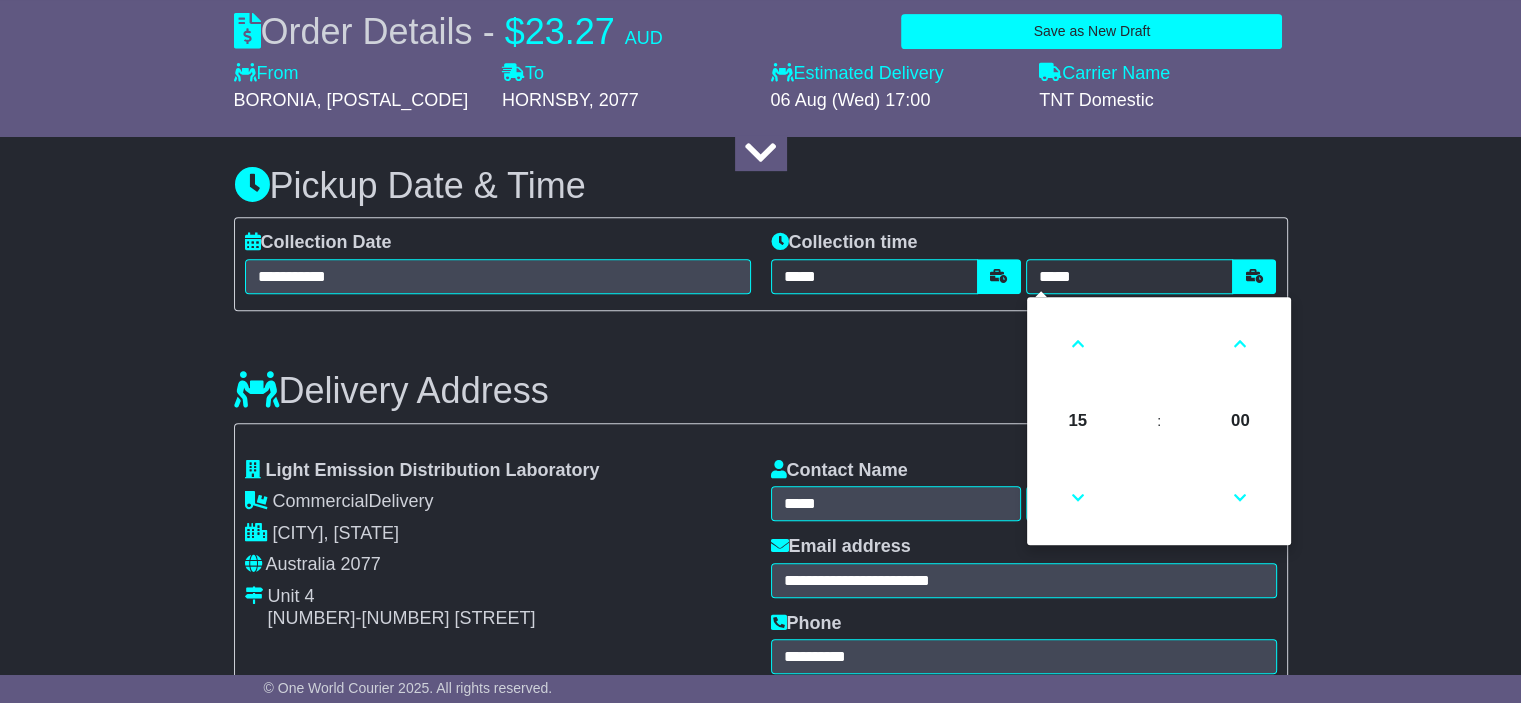 click on "About your package
What is your Package
Documents
Non-Documents
What are the Incoterms?
***
***
***
***
***
***
Description of Goods
Attention: dangerous goods are not allowed by service.
Your Internal Reference (required)
Any Dangerous Goods?
No" at bounding box center [760, 593] 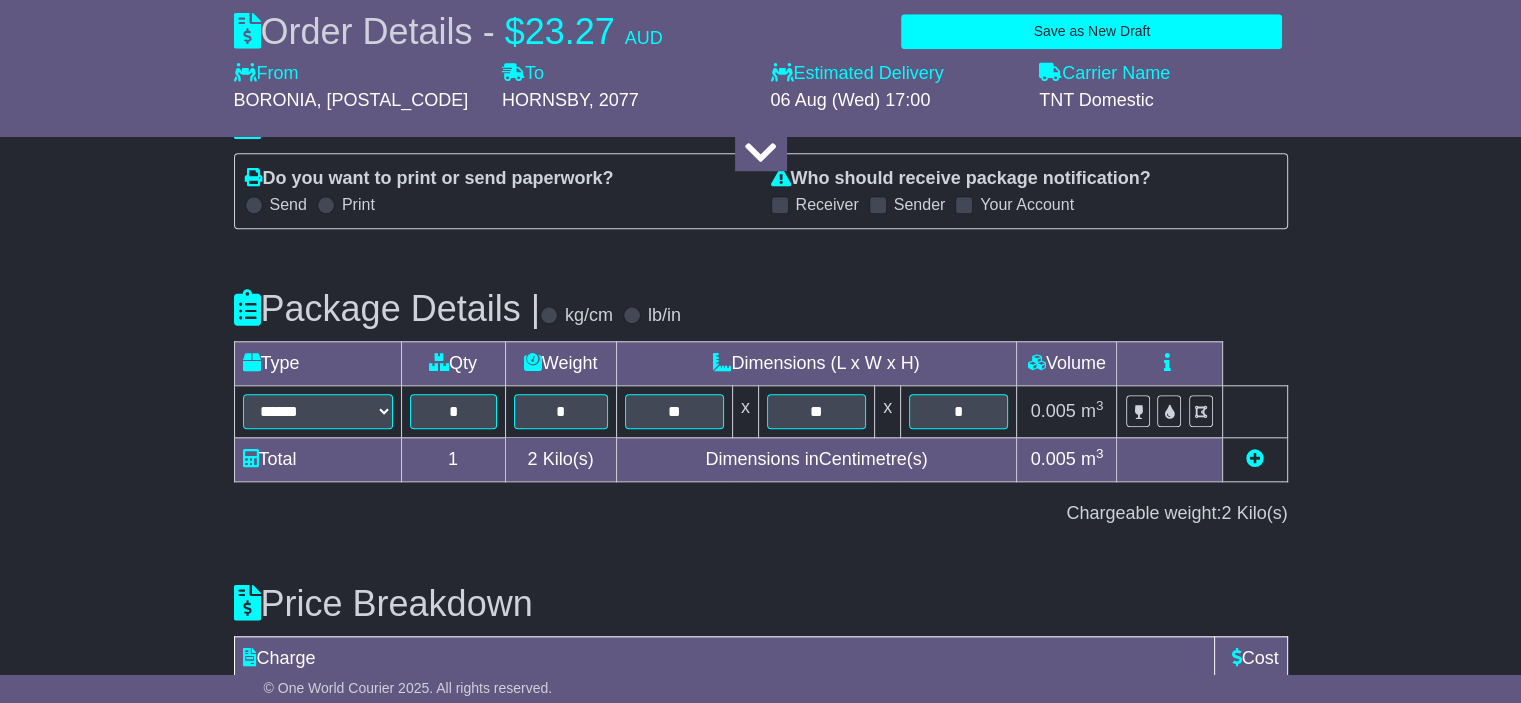 scroll, scrollTop: 2098, scrollLeft: 0, axis: vertical 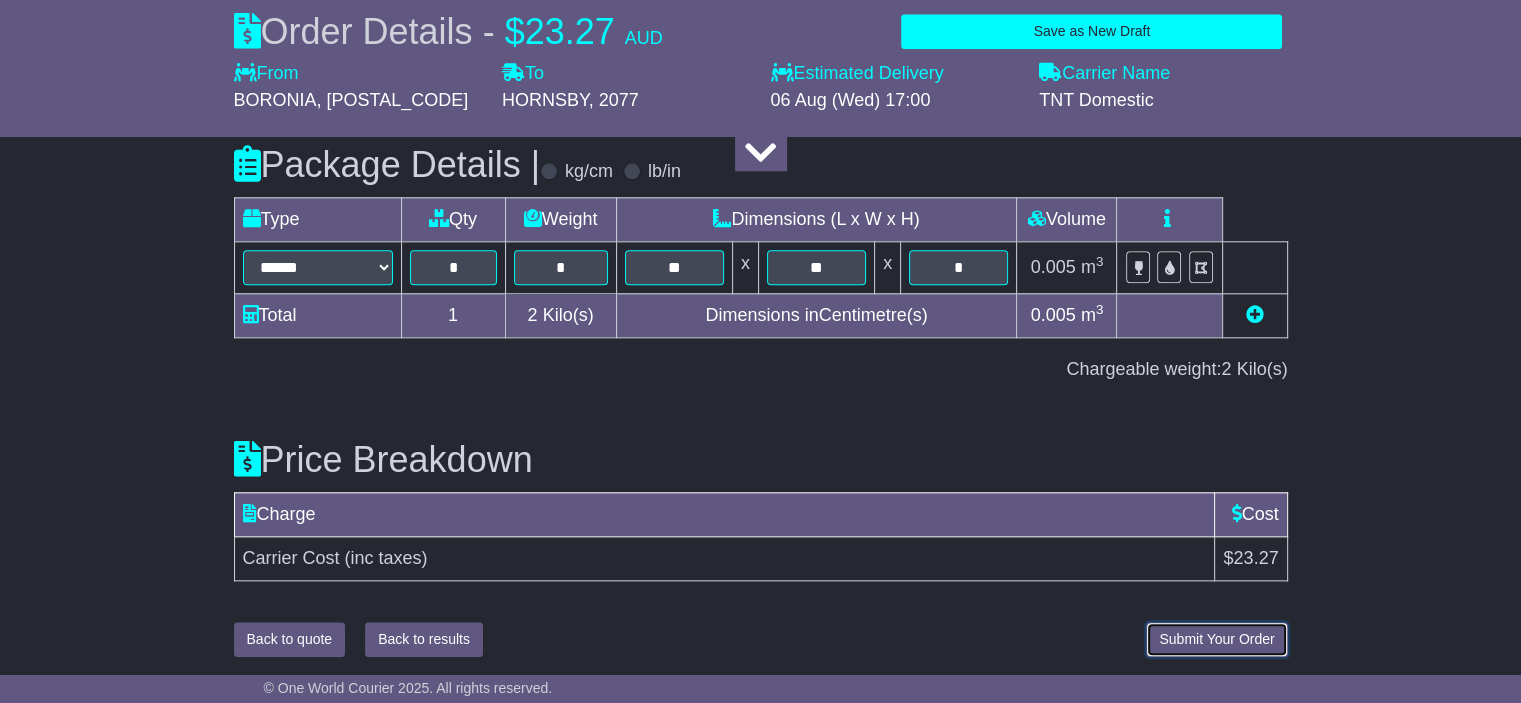 click on "Submit Your Order" at bounding box center [1216, 639] 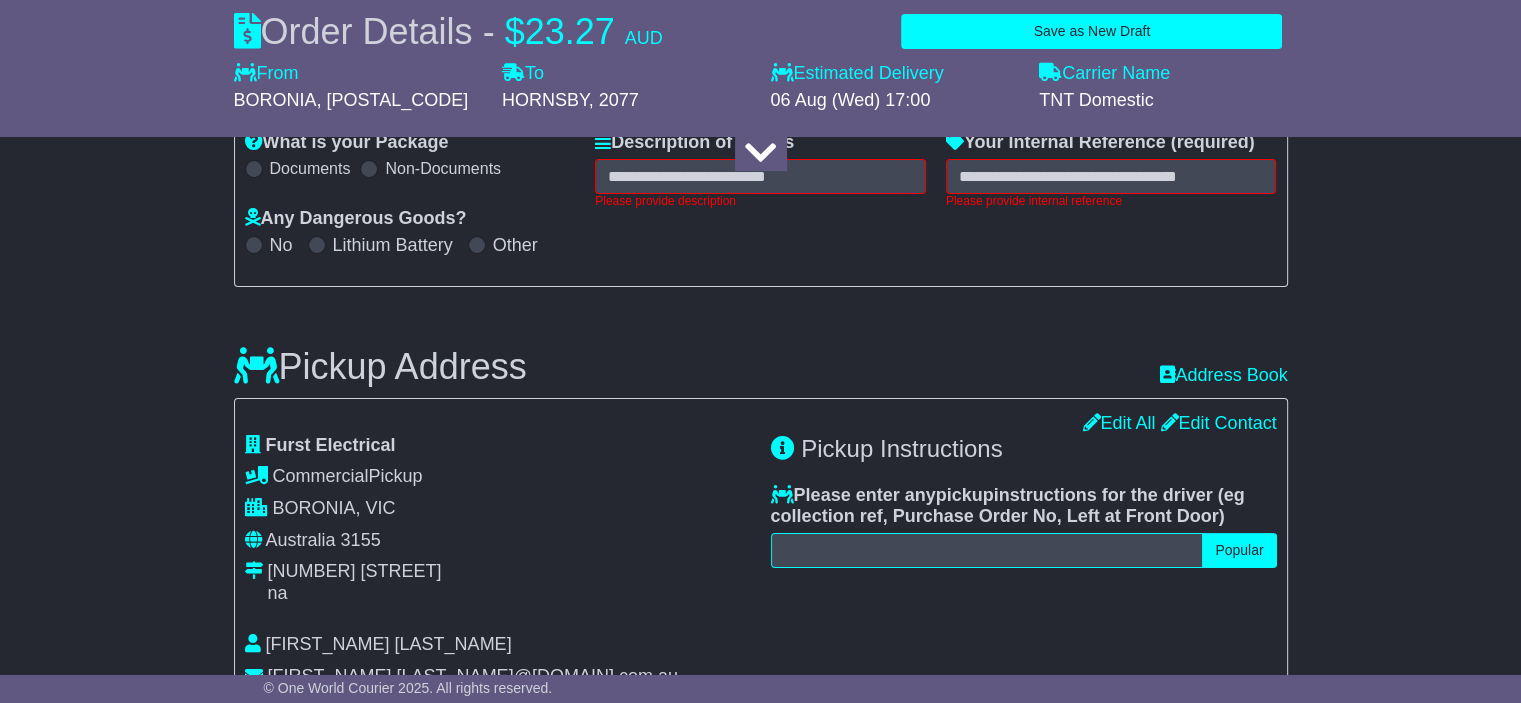 scroll, scrollTop: 292, scrollLeft: 0, axis: vertical 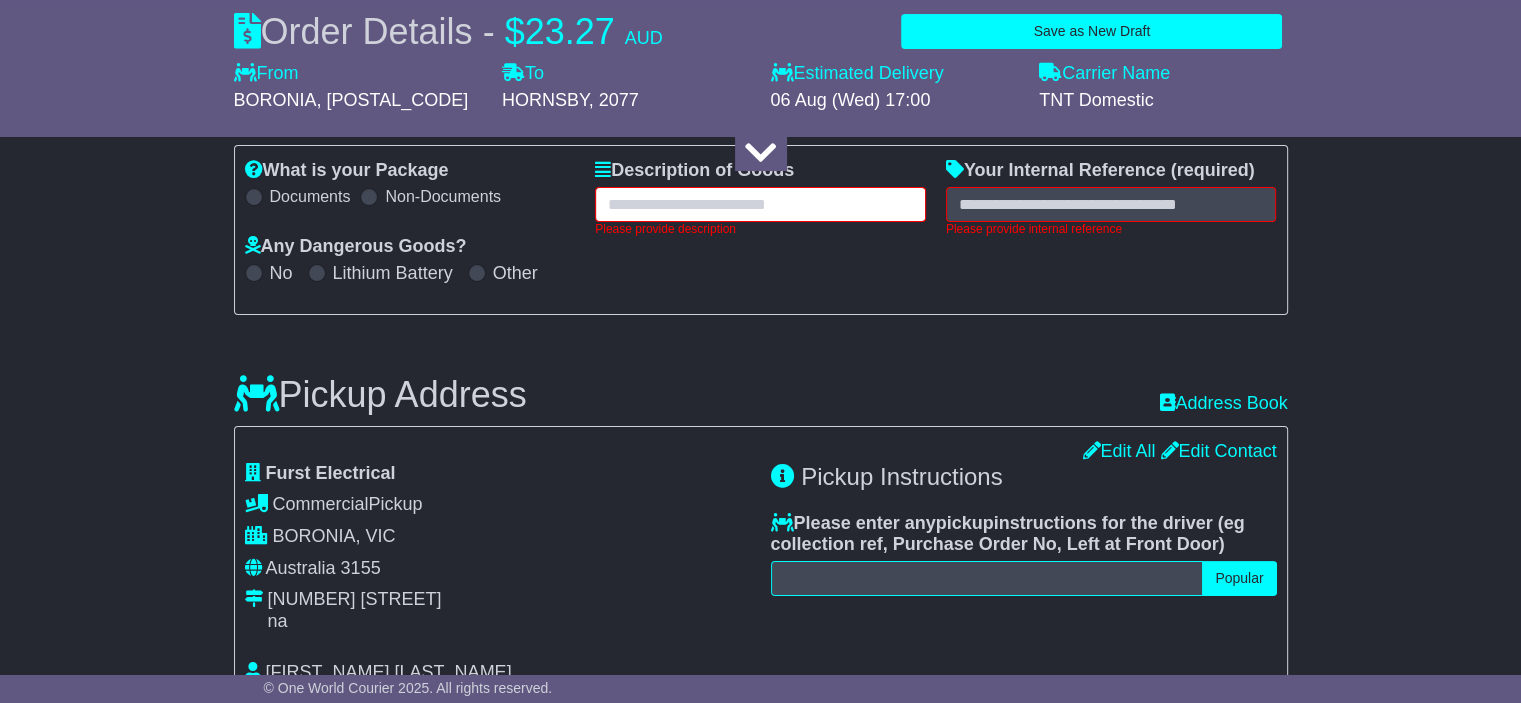 click at bounding box center [760, 204] 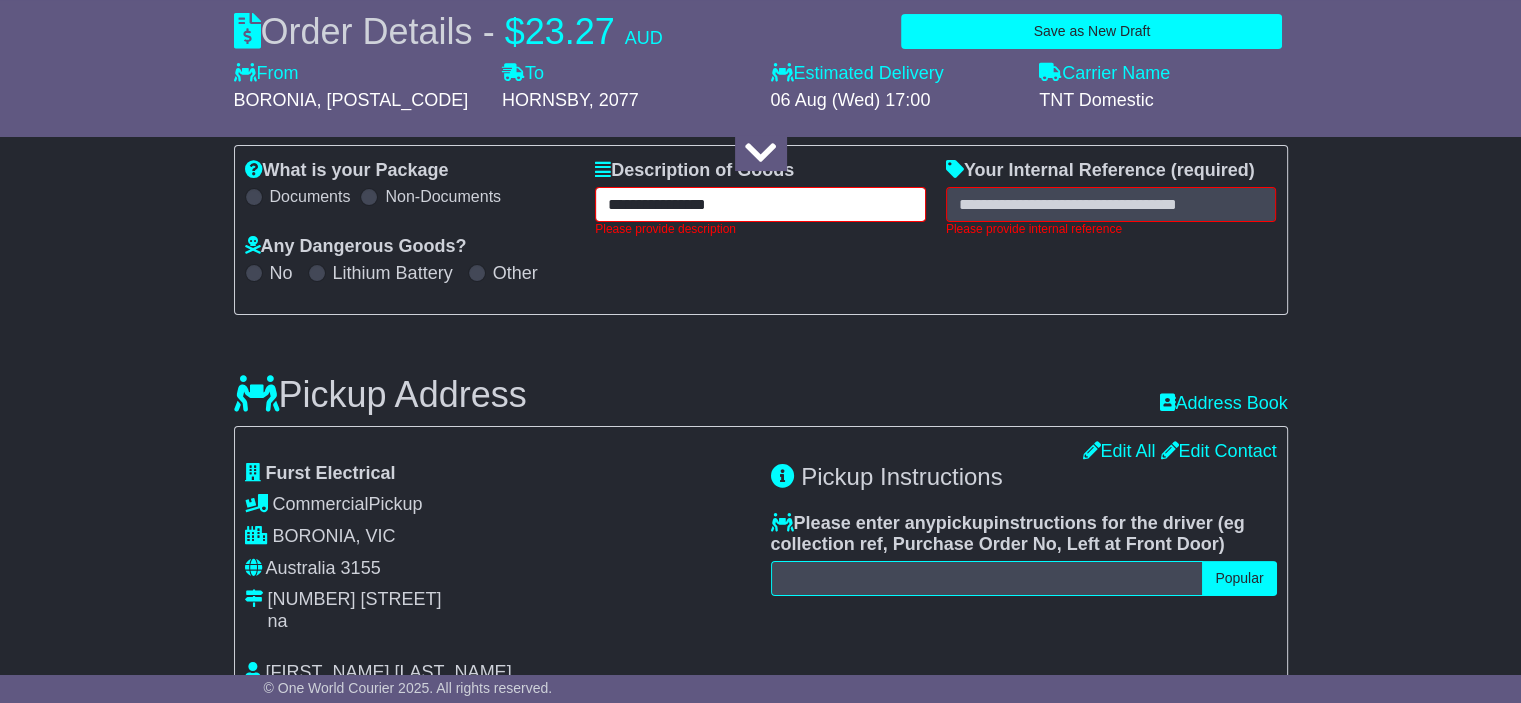 click on "**********" at bounding box center [760, 204] 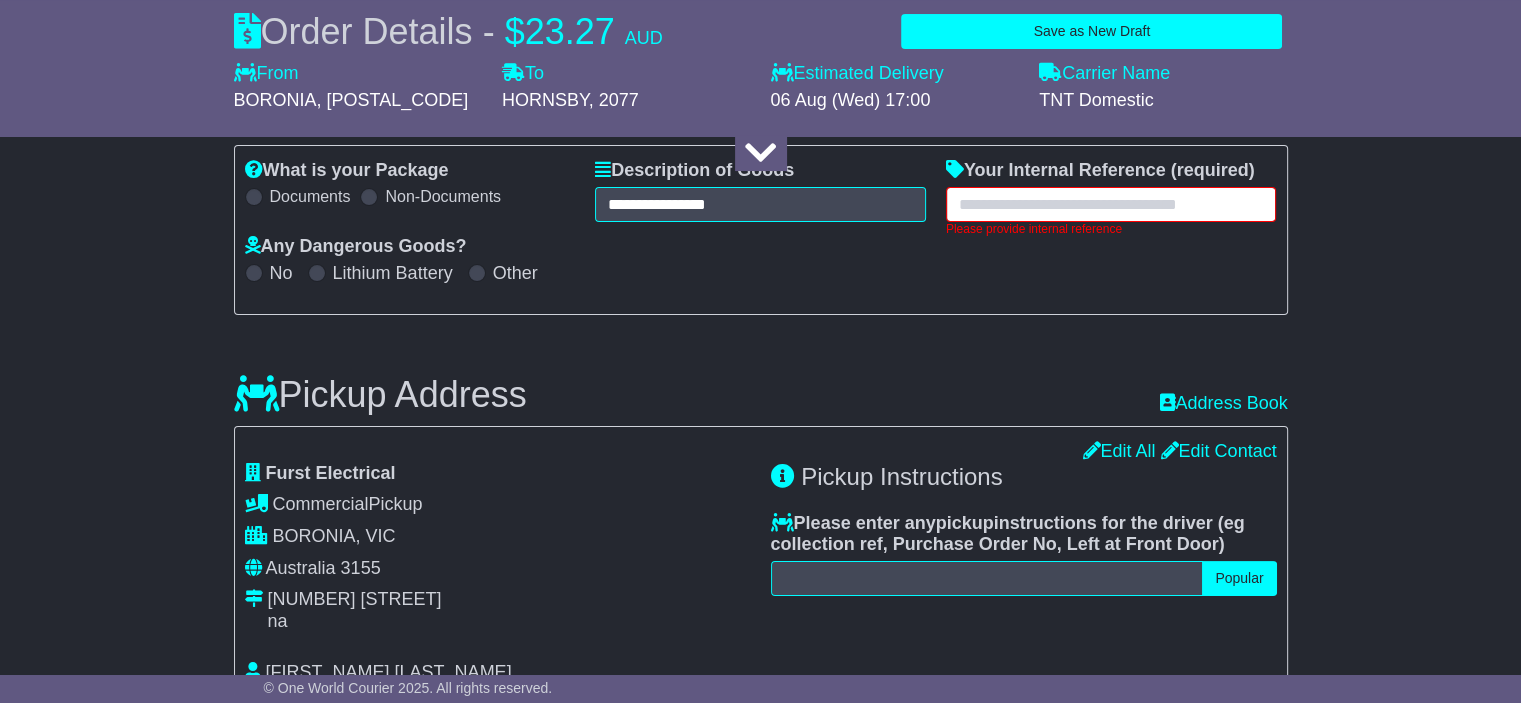 click at bounding box center [1111, 204] 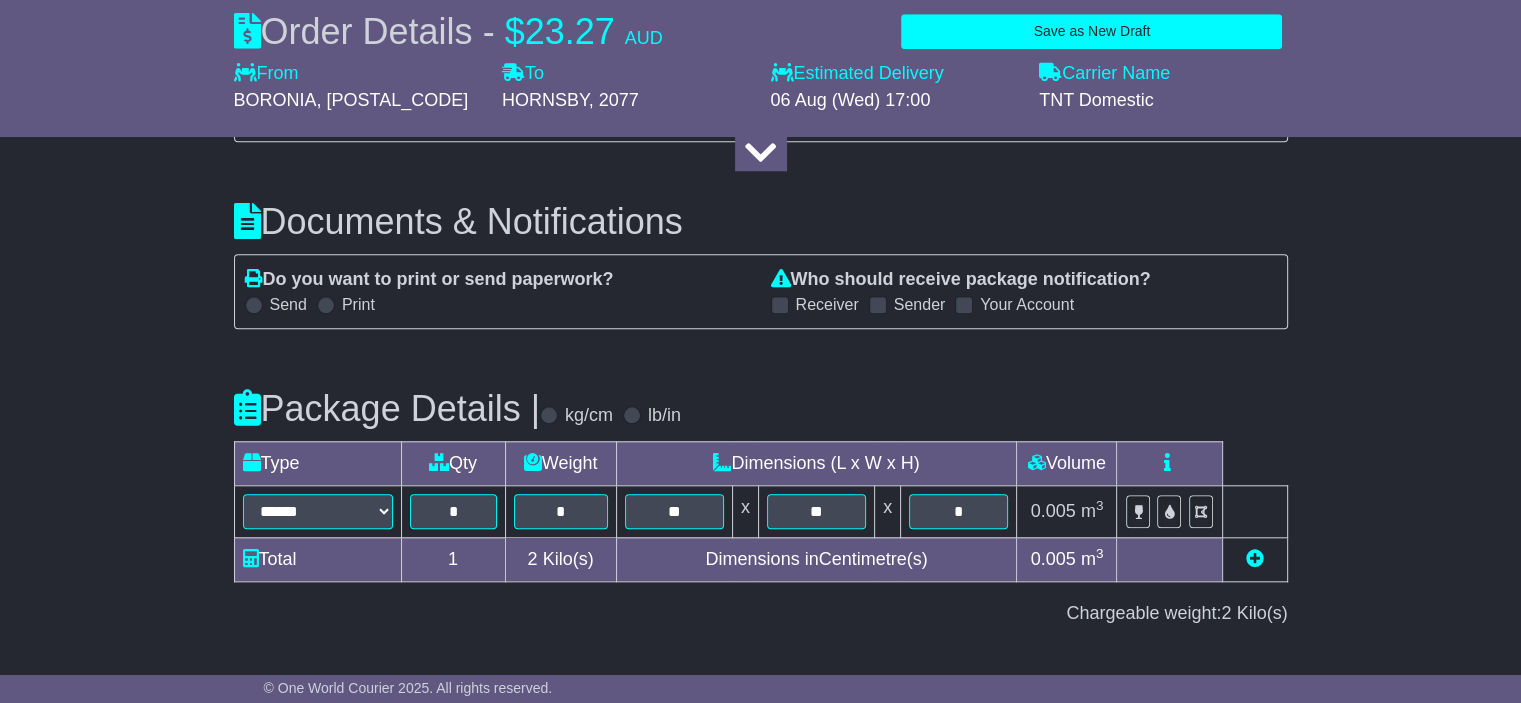 scroll, scrollTop: 2112, scrollLeft: 0, axis: vertical 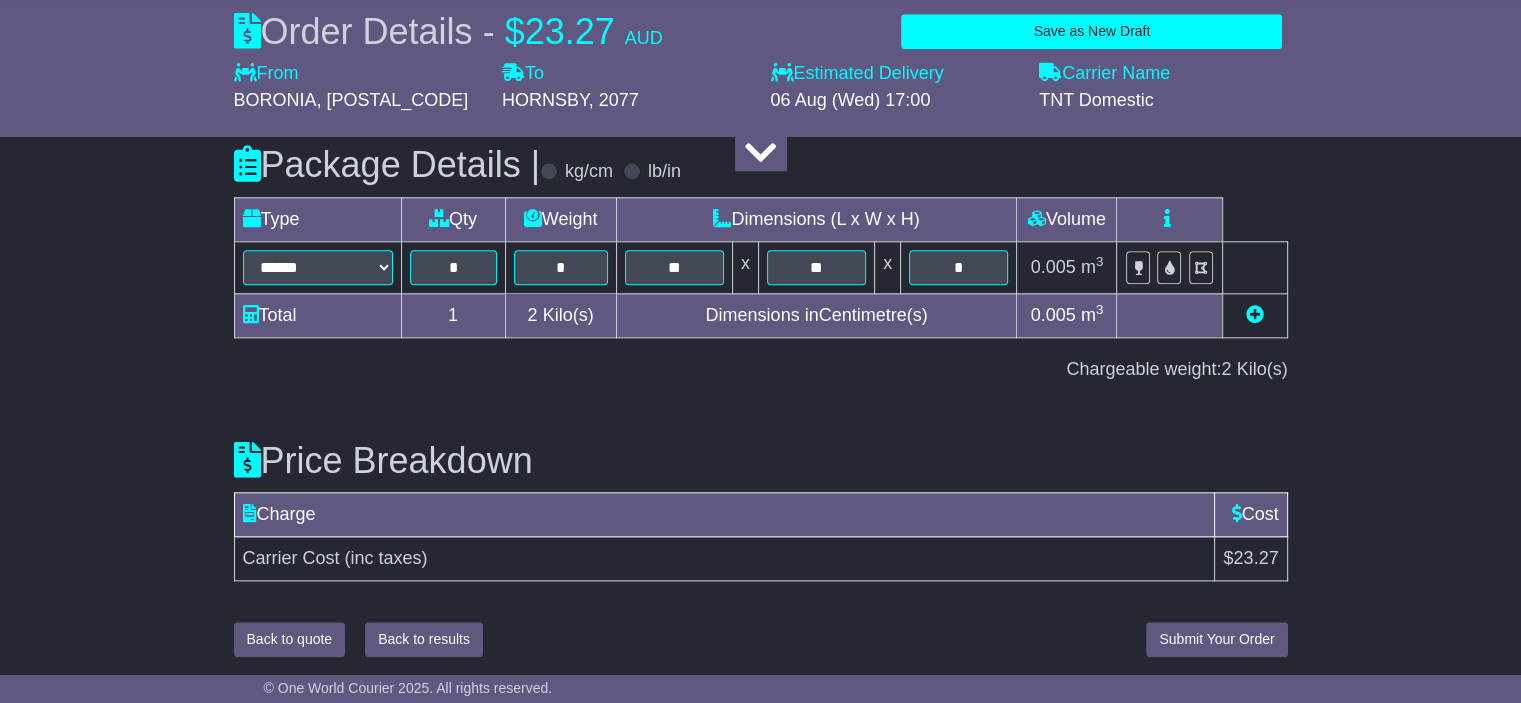 type on "**********" 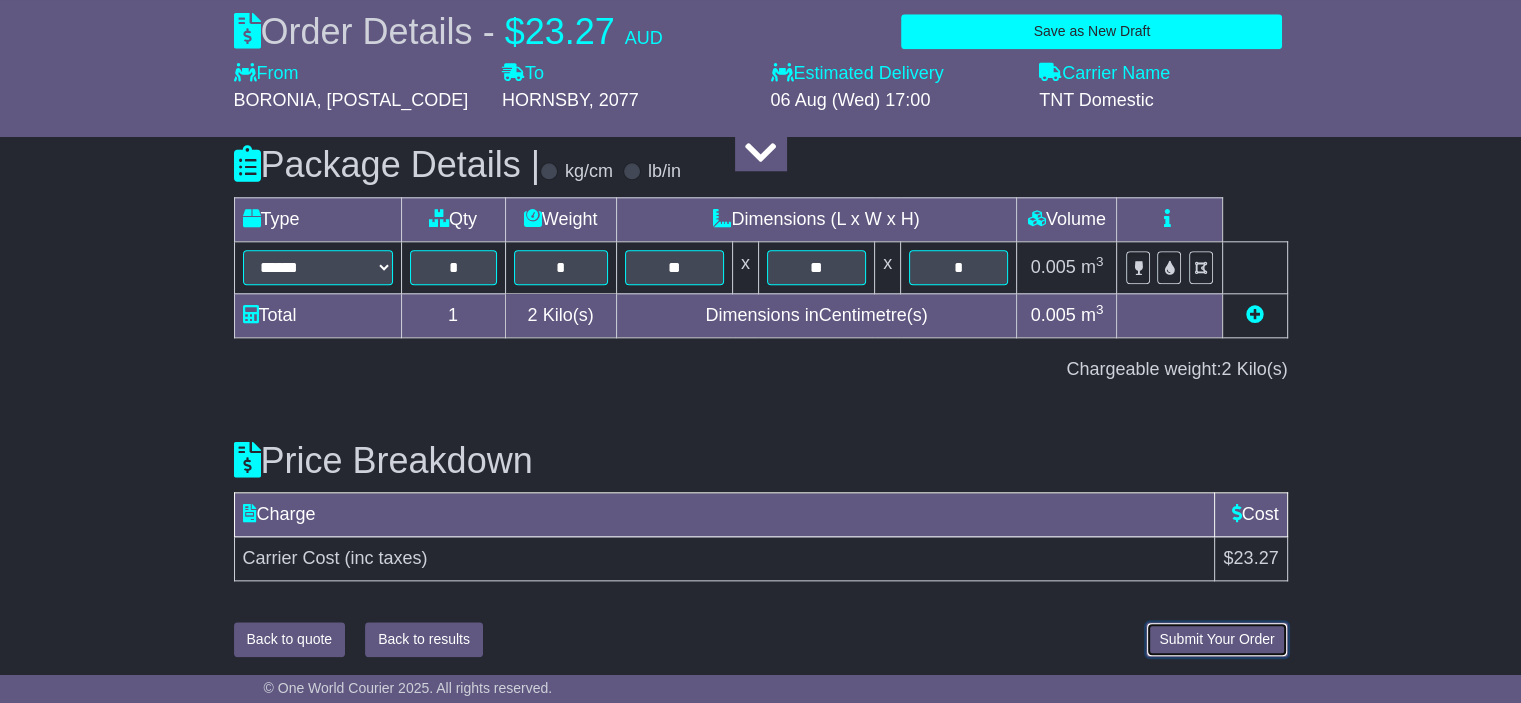 click on "Submit Your Order" at bounding box center (1216, 639) 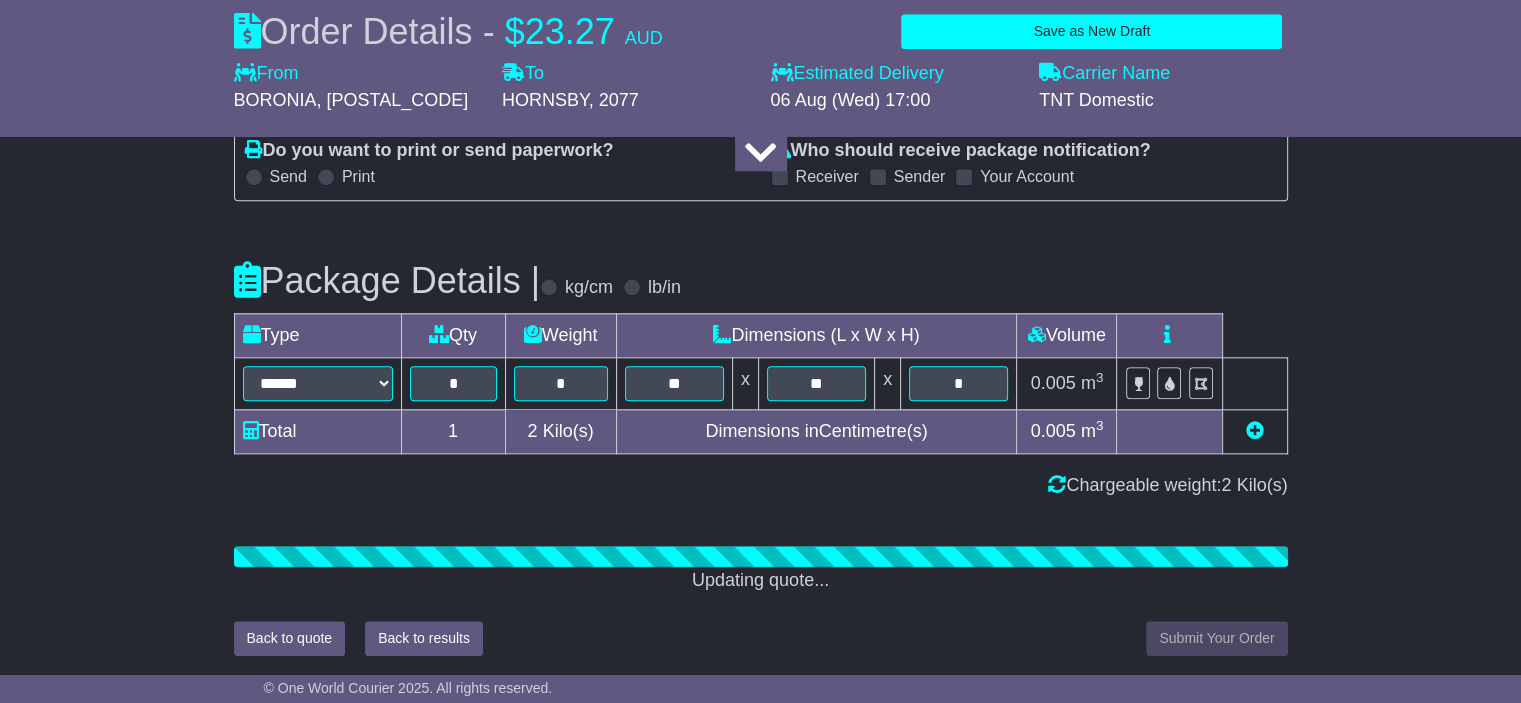 scroll, scrollTop: 2098, scrollLeft: 0, axis: vertical 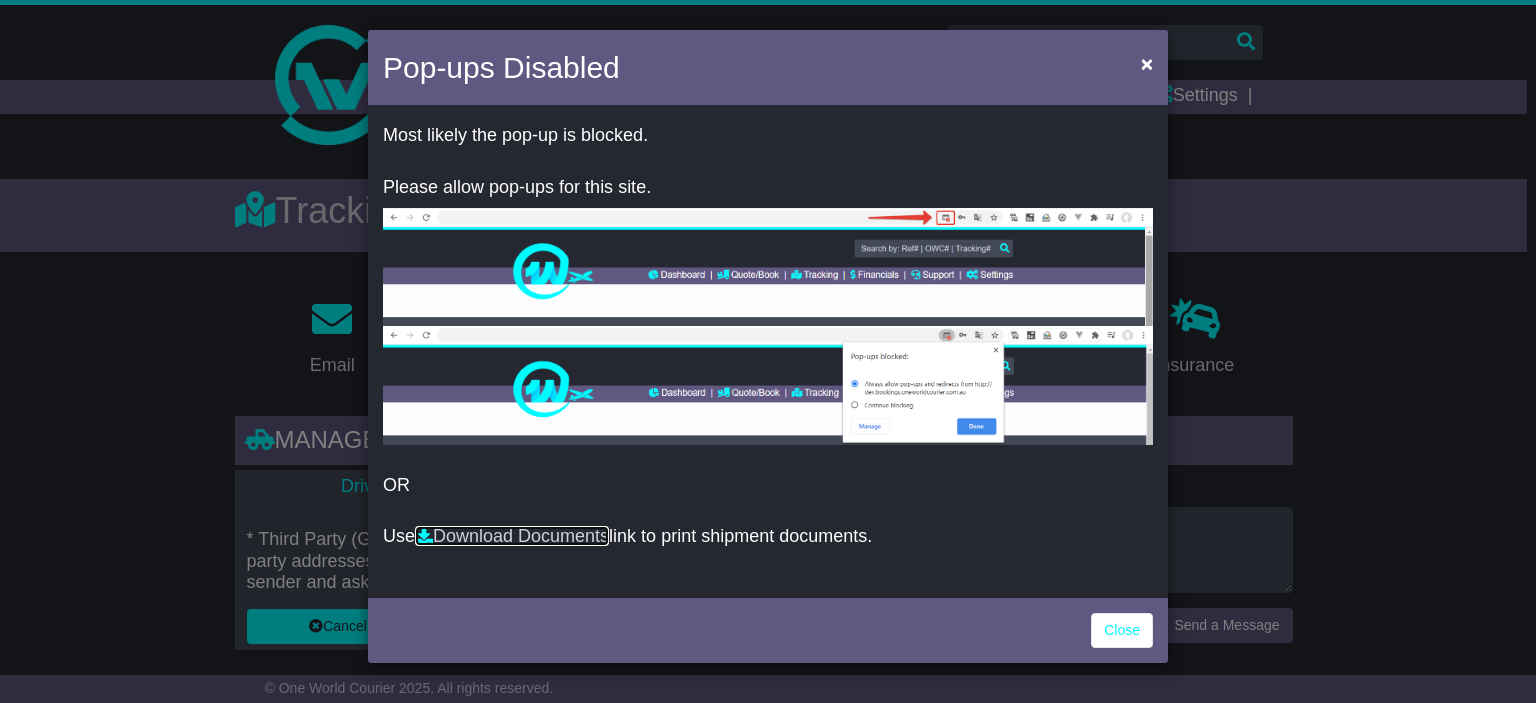 click on "Download Documents" at bounding box center (512, 536) 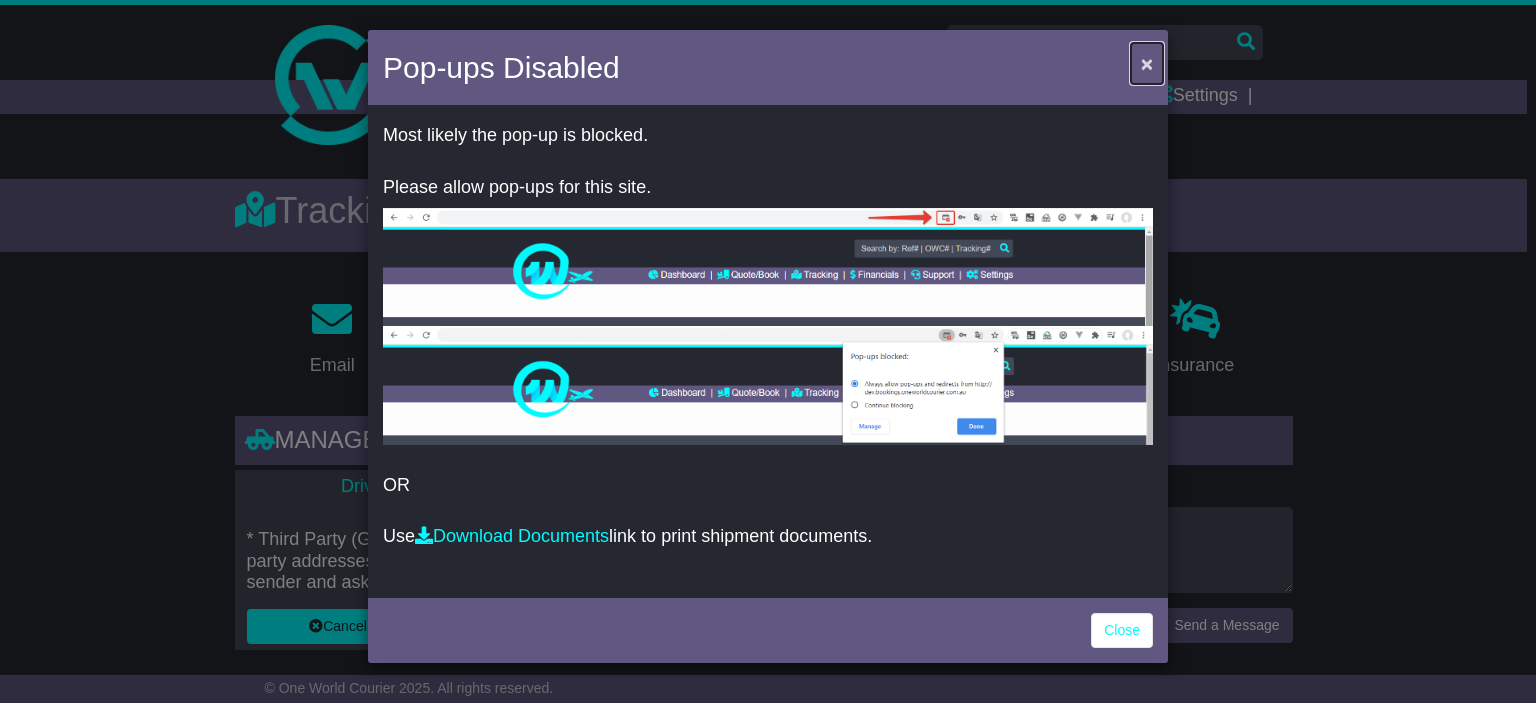 click on "×" at bounding box center (1147, 63) 